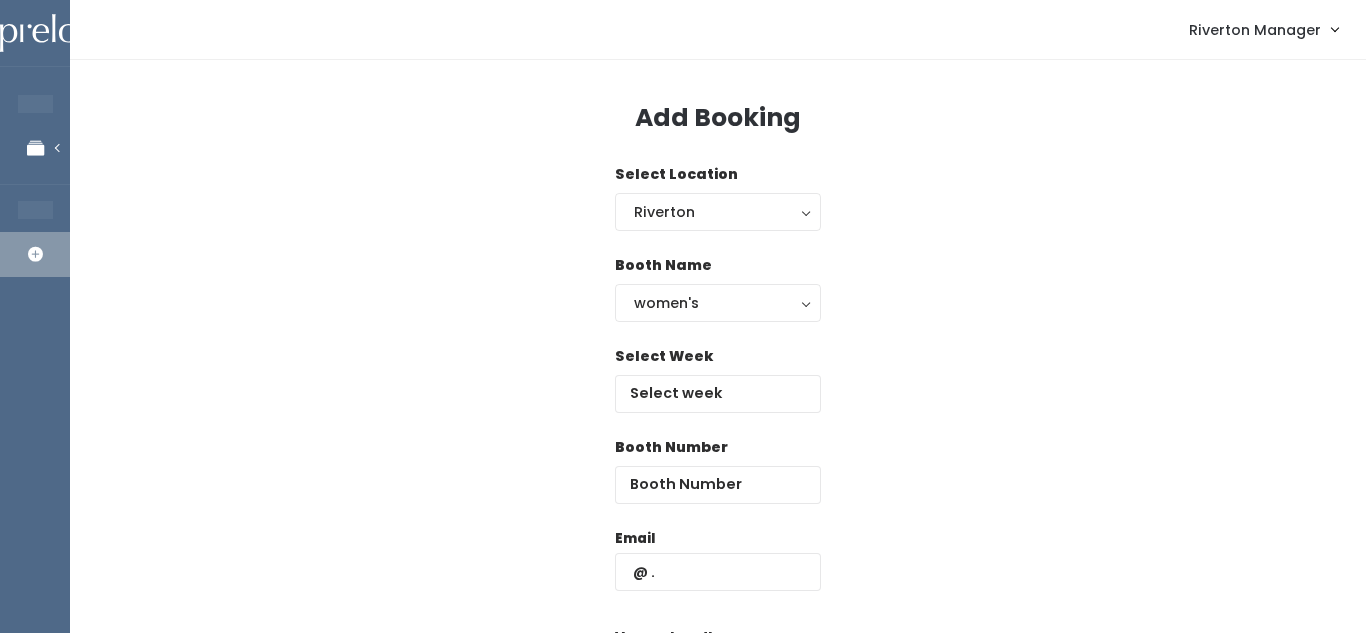 scroll, scrollTop: 0, scrollLeft: 0, axis: both 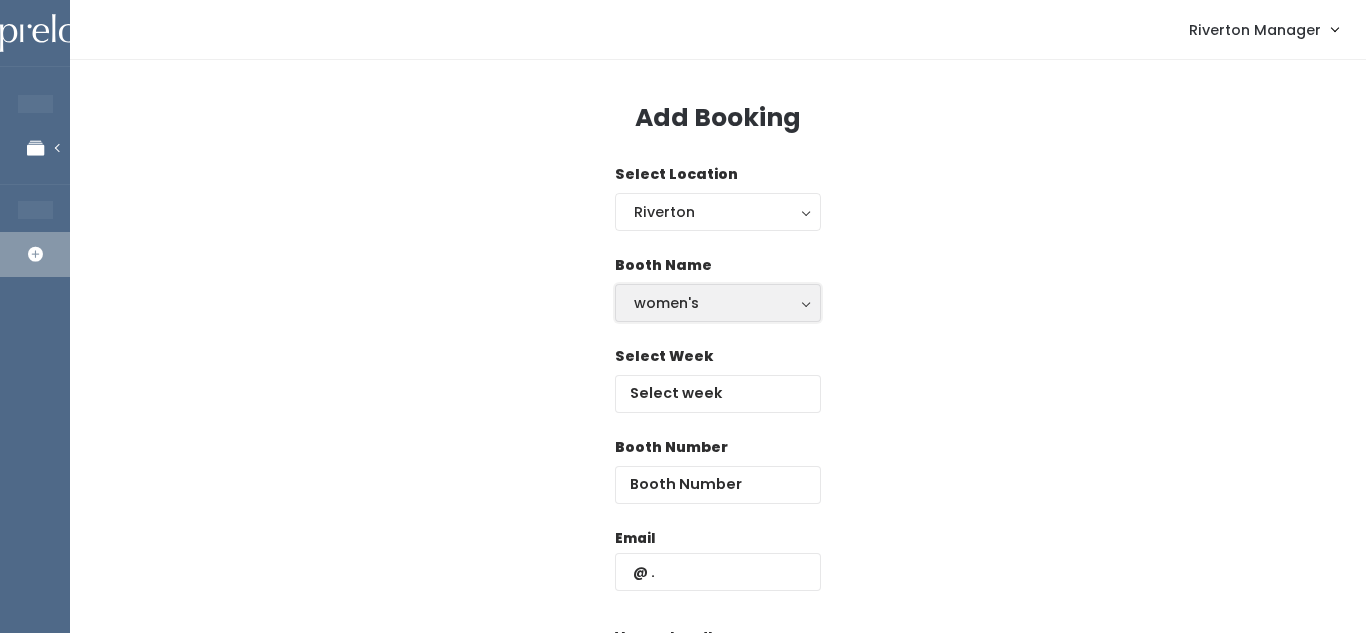 click on "women's" at bounding box center (718, 303) 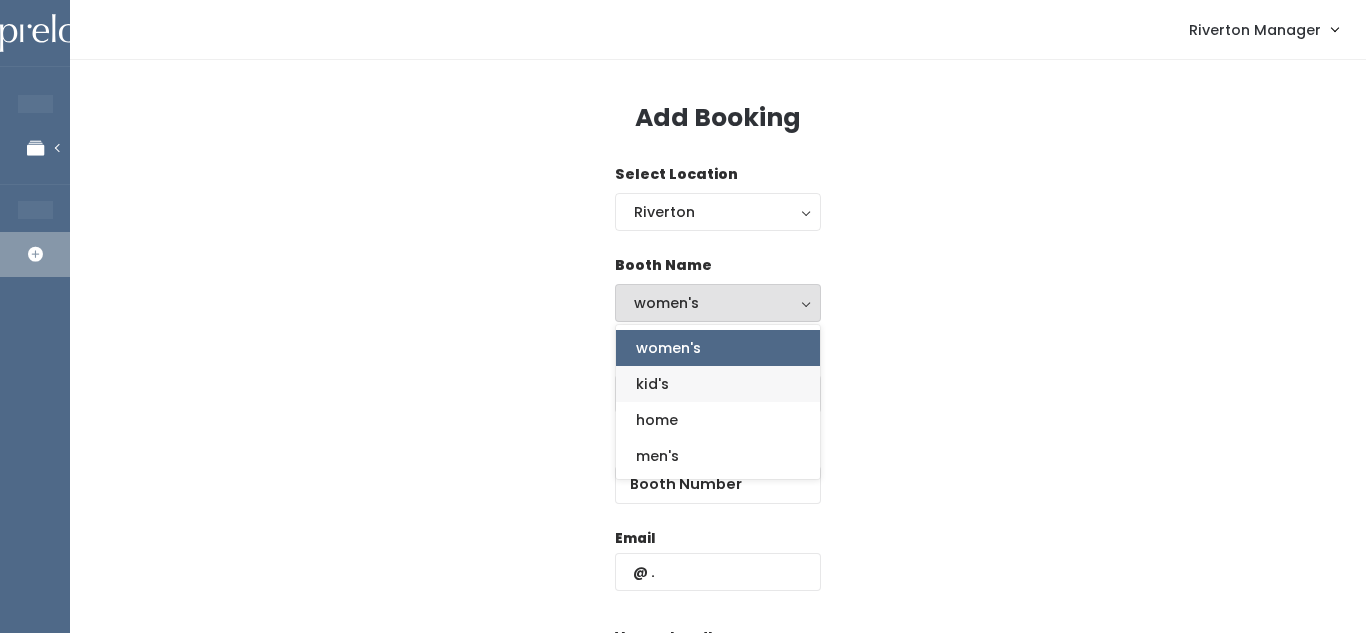 click on "kid's" at bounding box center (652, 384) 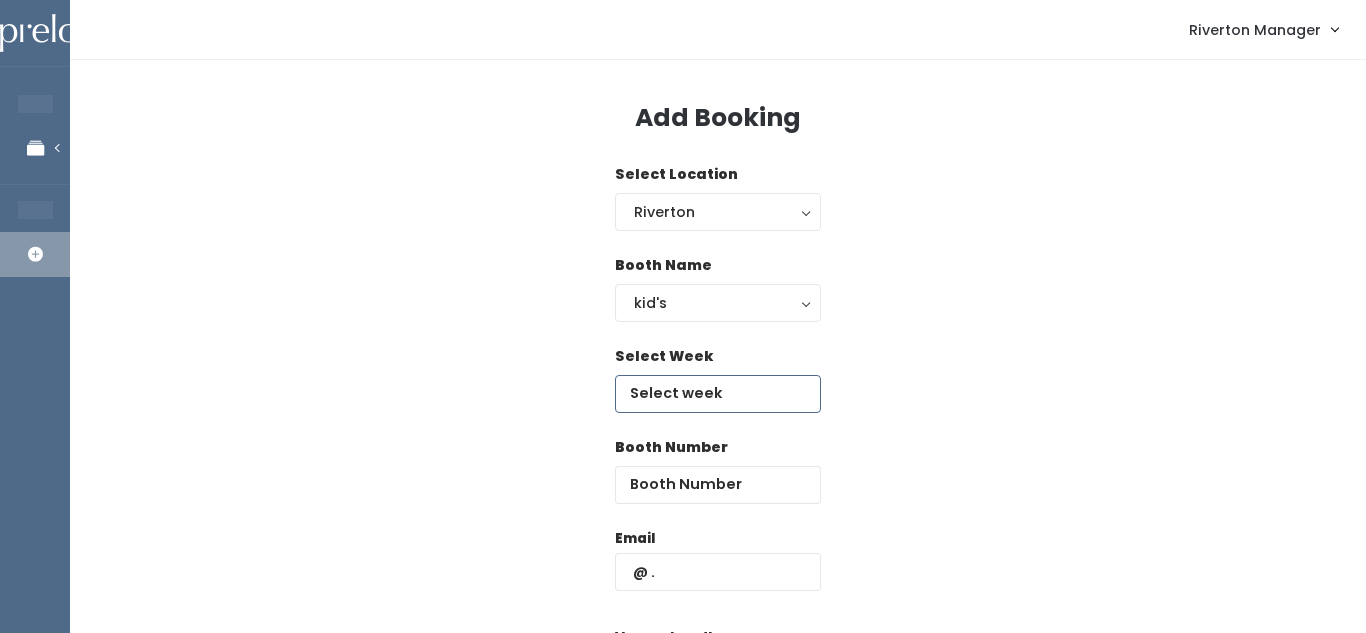click at bounding box center (718, 394) 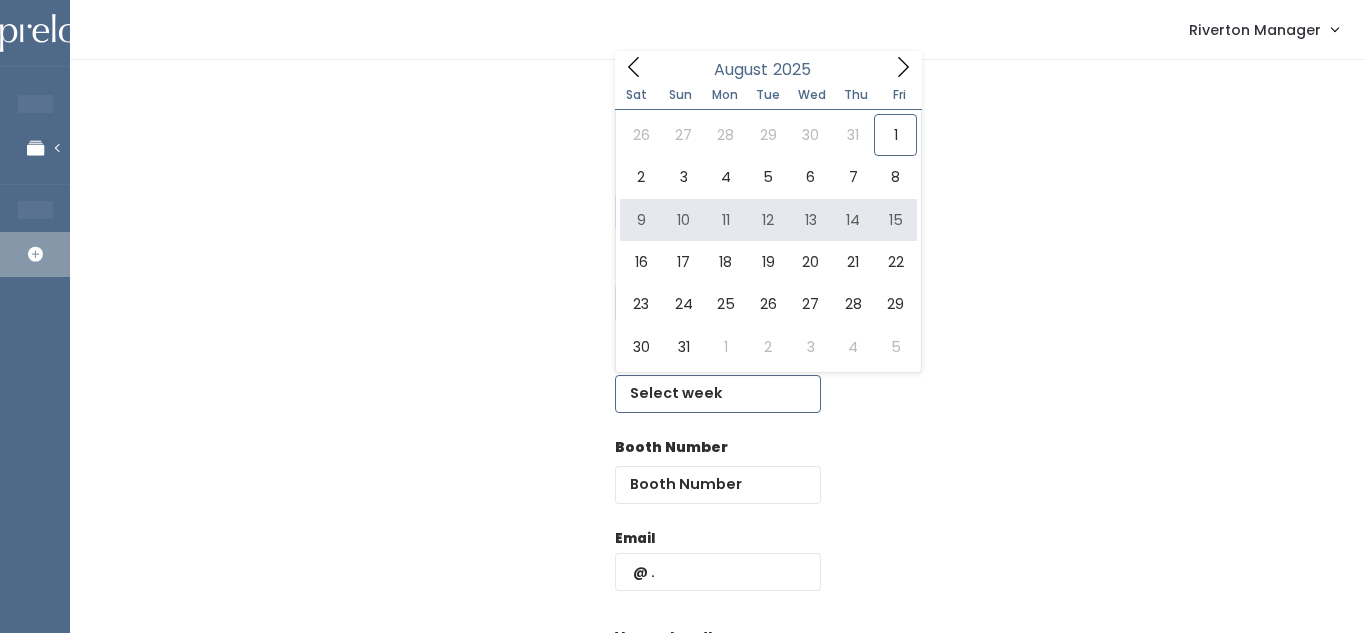 type on "August 9 to August 15" 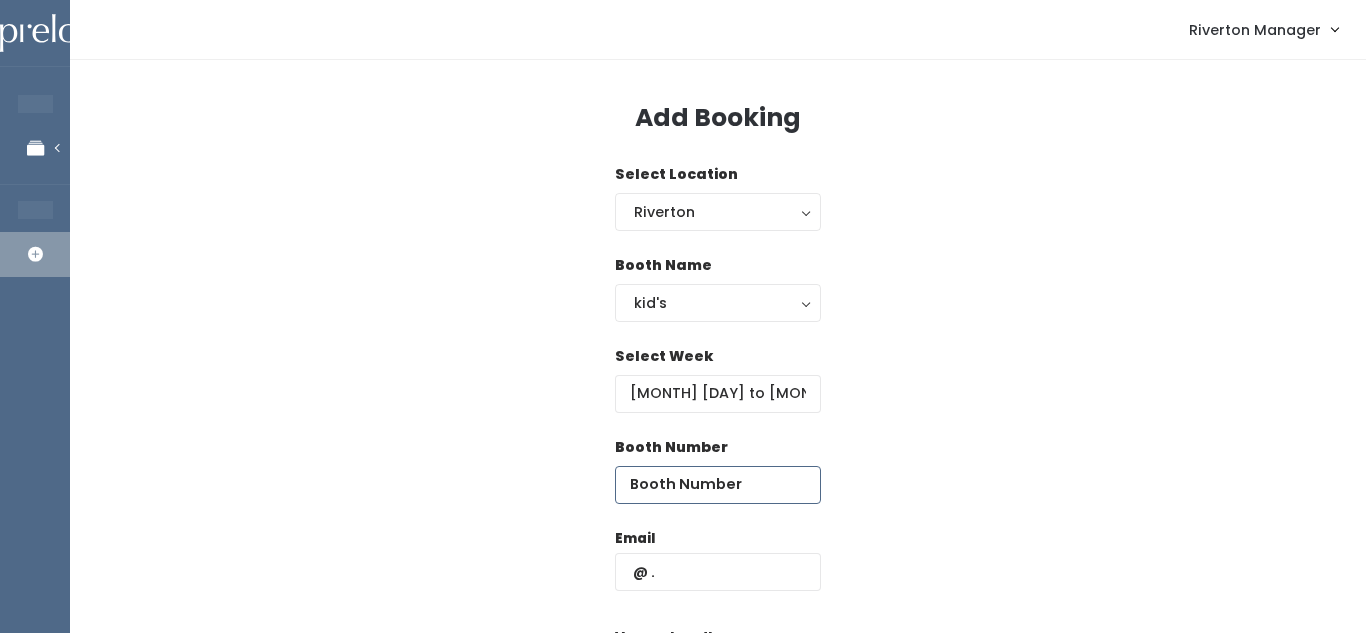 click at bounding box center (718, 485) 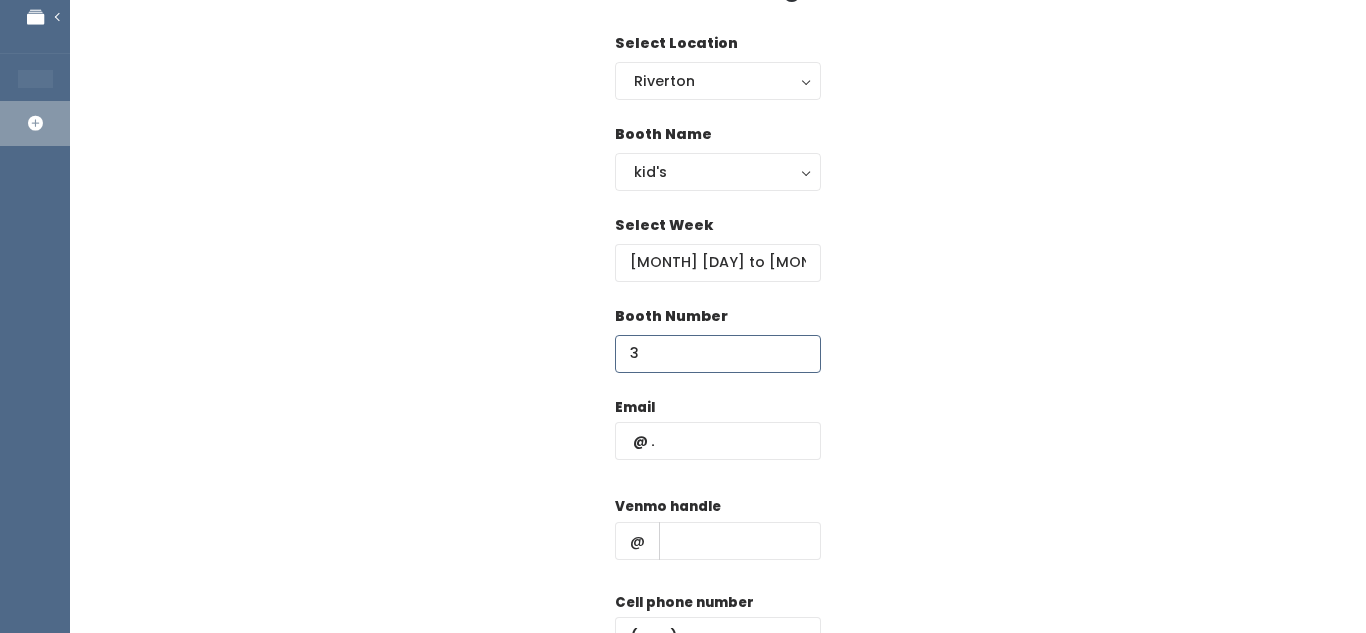 scroll, scrollTop: 134, scrollLeft: 0, axis: vertical 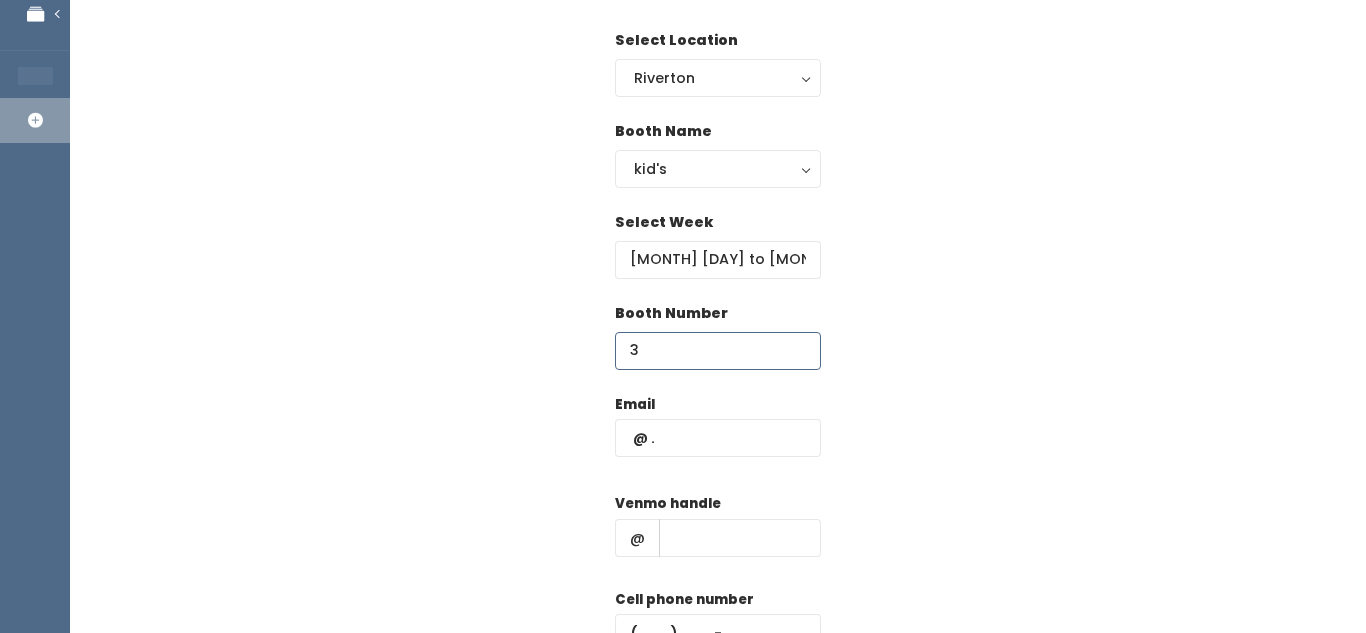 type on "3" 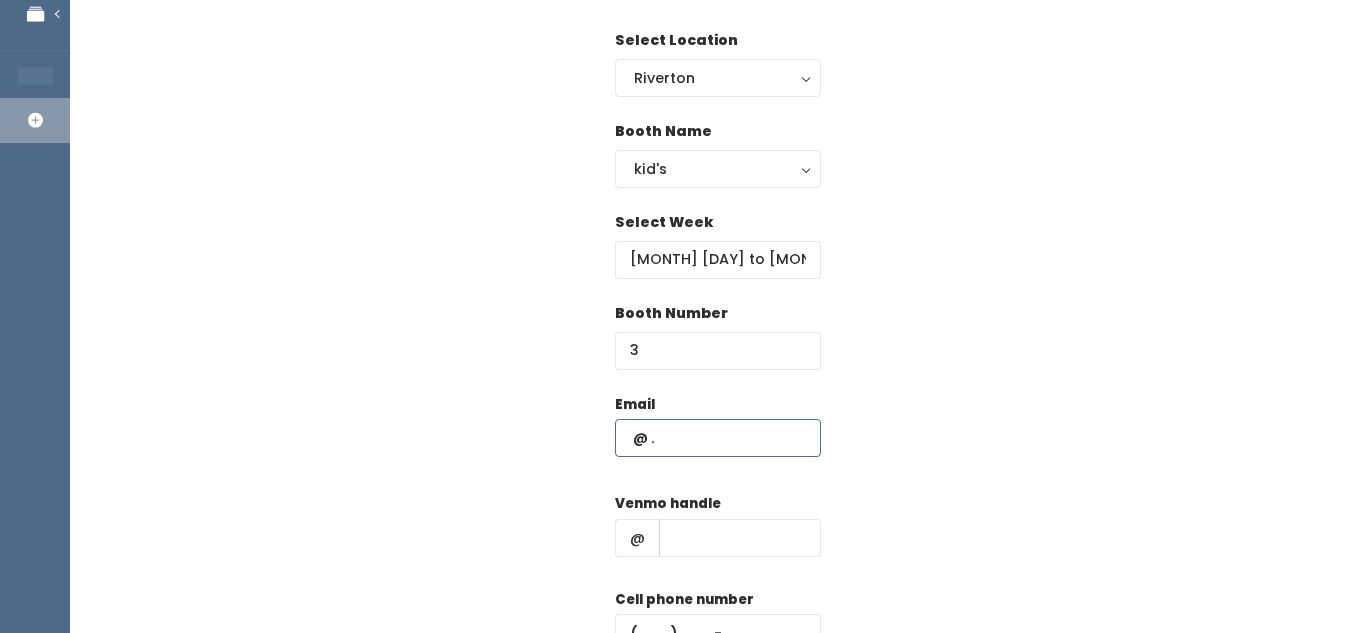 click at bounding box center (718, 438) 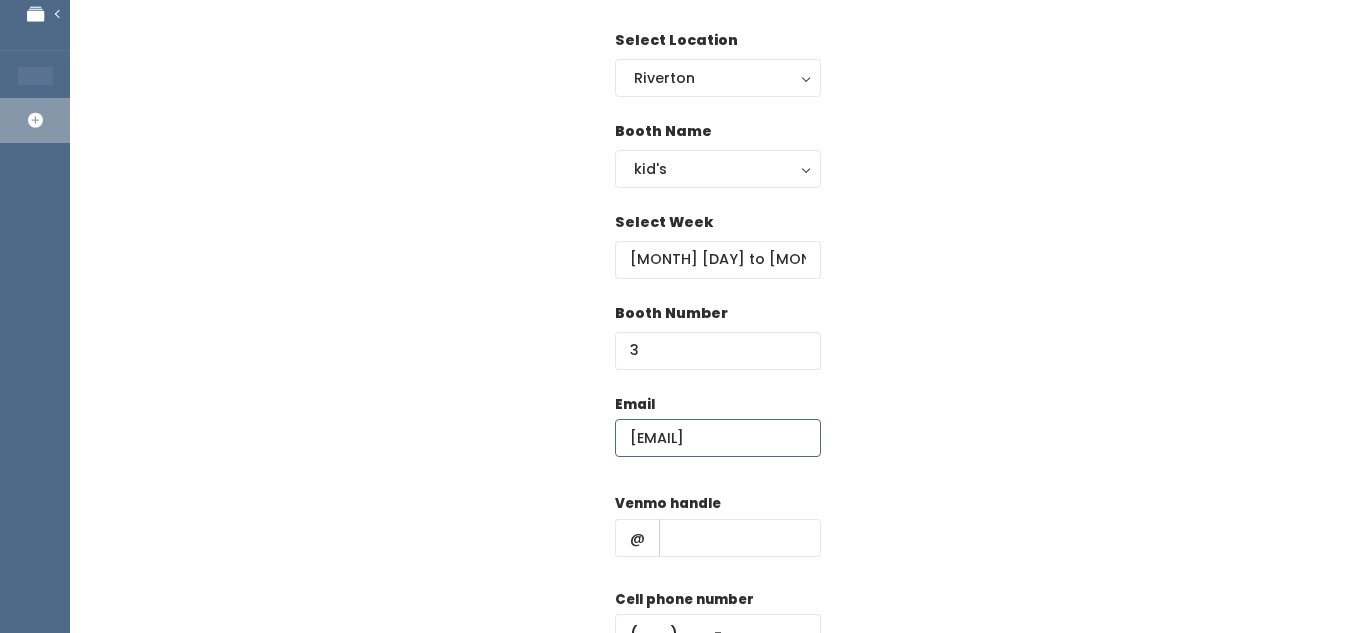 type on "hkona/@outlook.com" 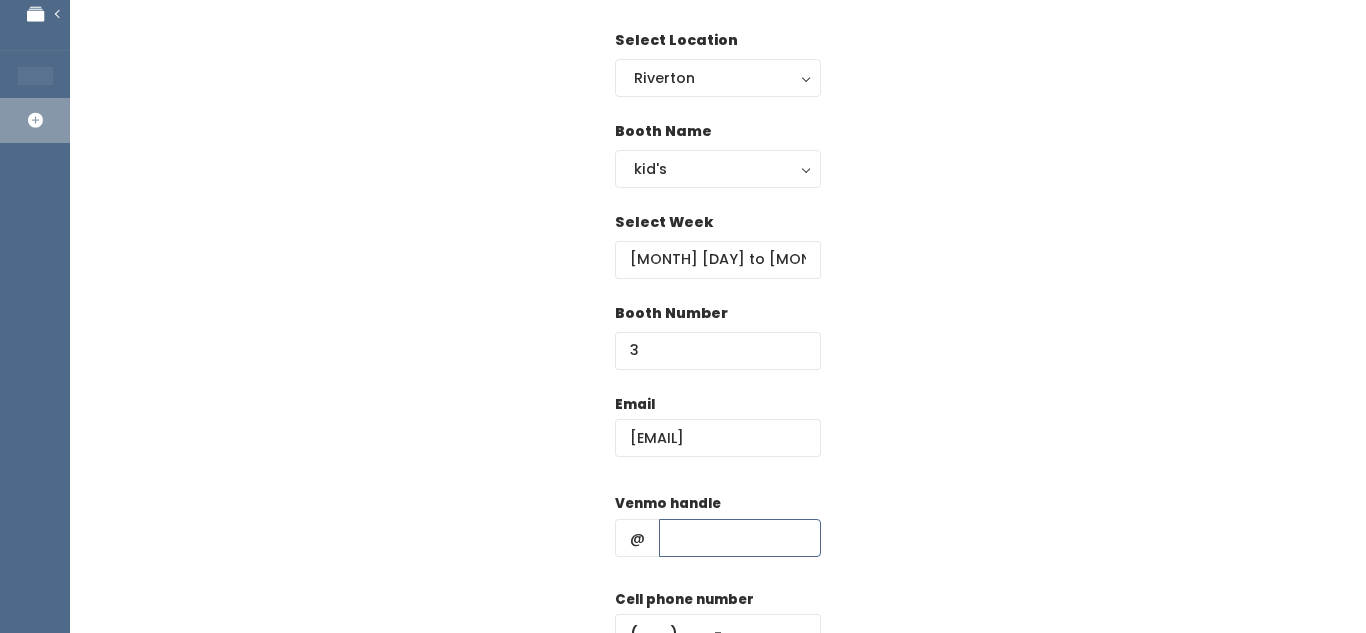 click at bounding box center [740, 538] 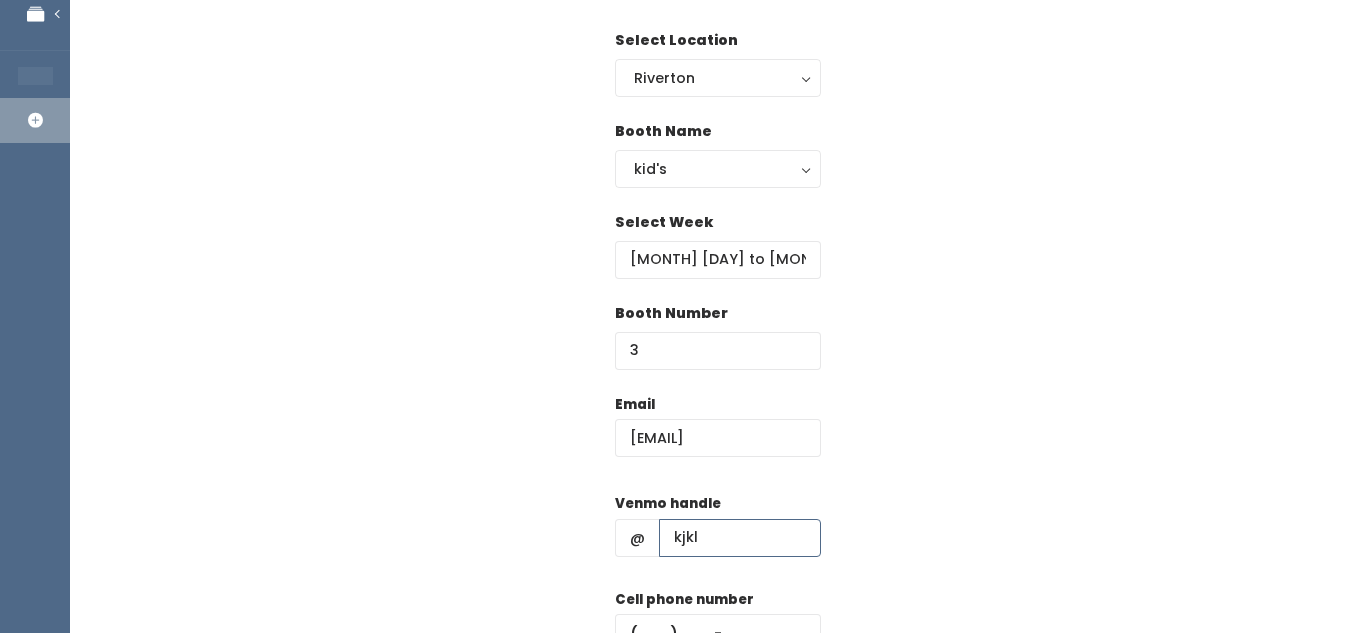 scroll, scrollTop: 178, scrollLeft: 0, axis: vertical 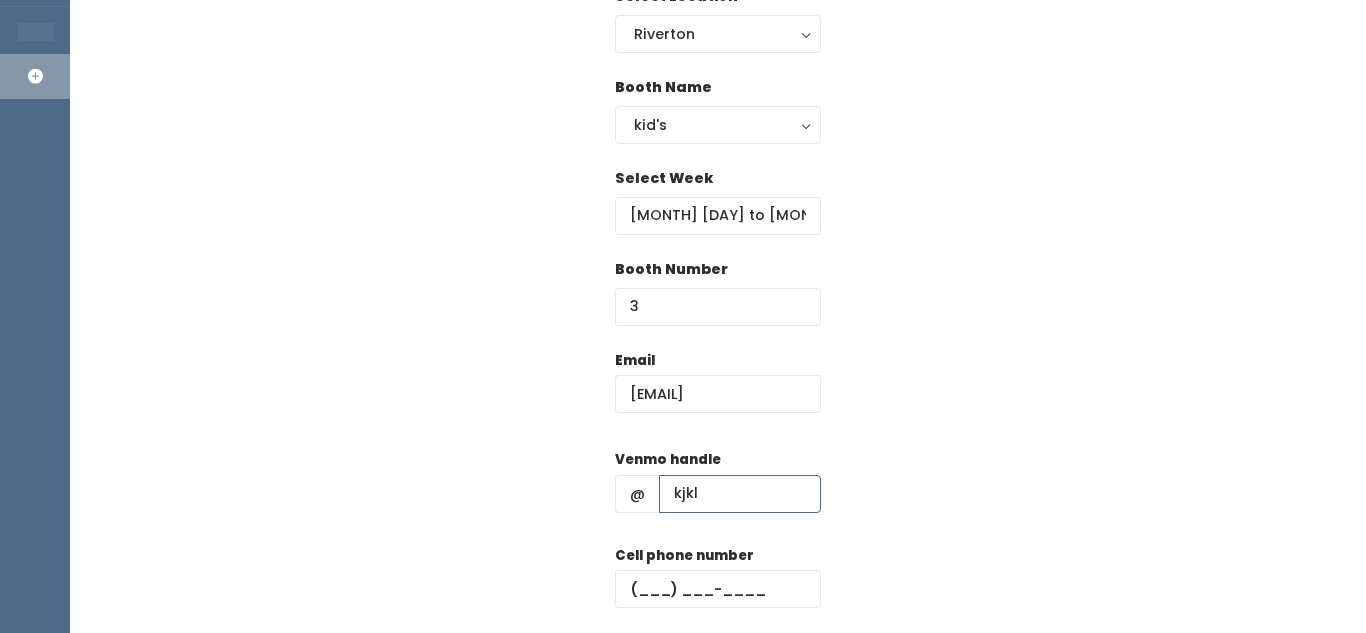 type on "kjkl" 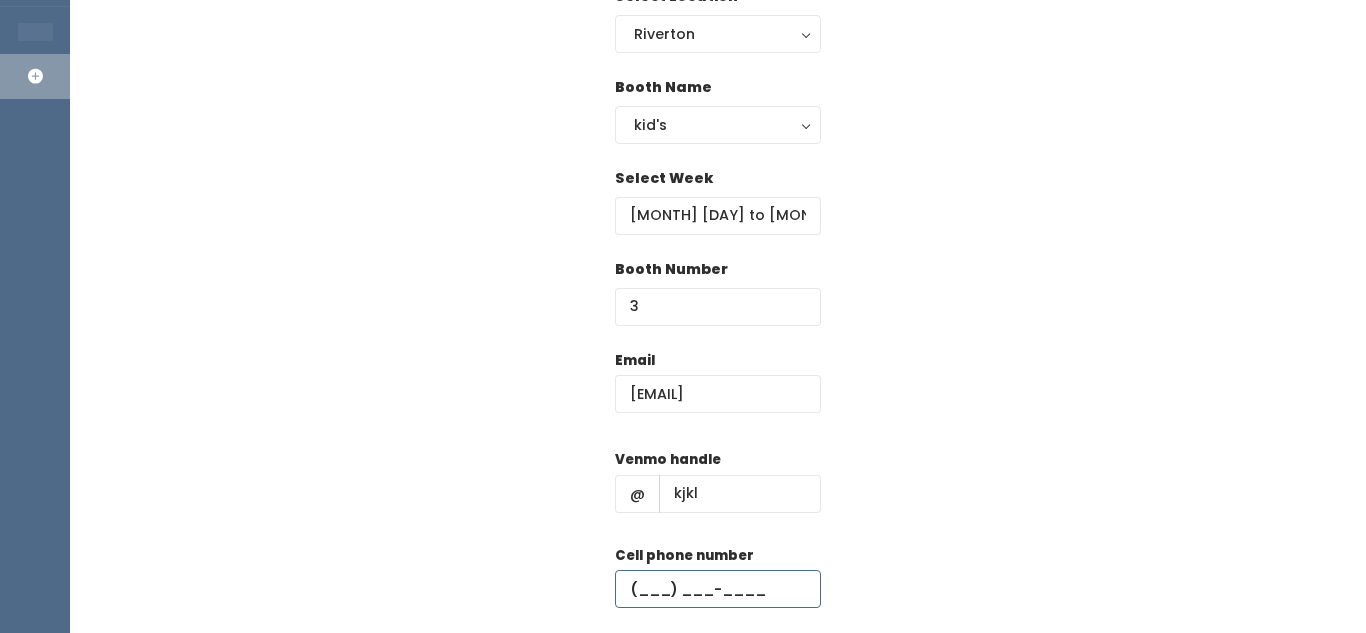 click at bounding box center (718, 589) 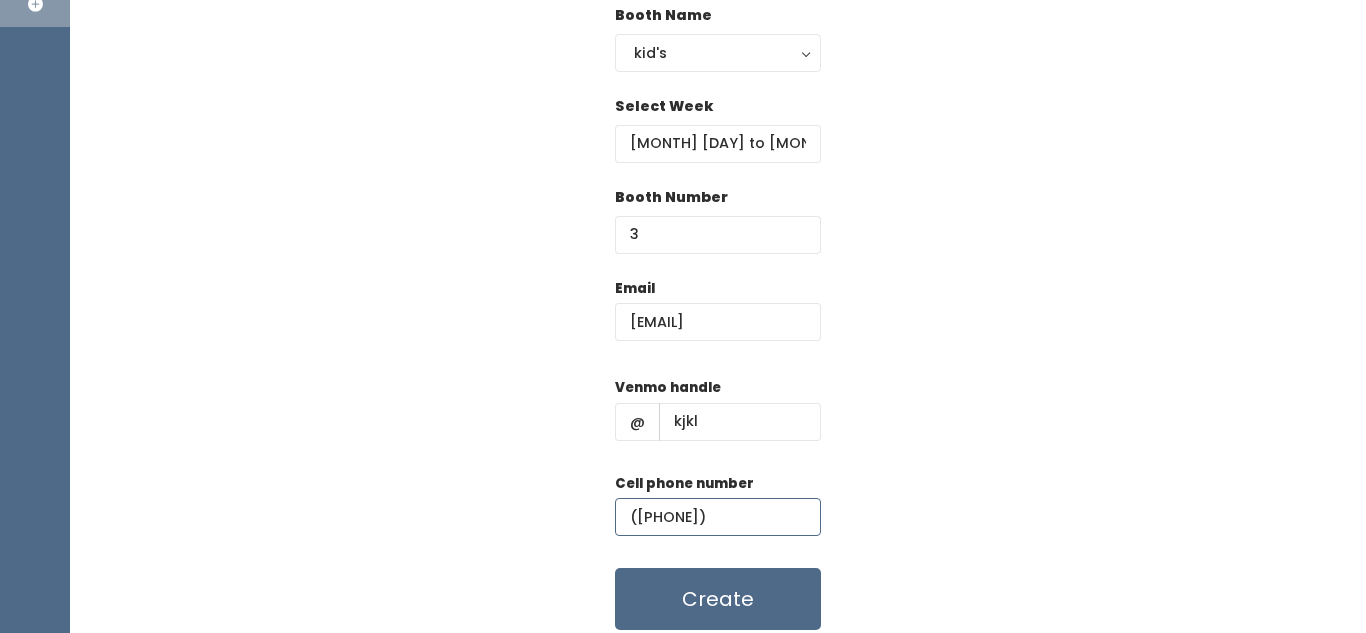 scroll, scrollTop: 278, scrollLeft: 0, axis: vertical 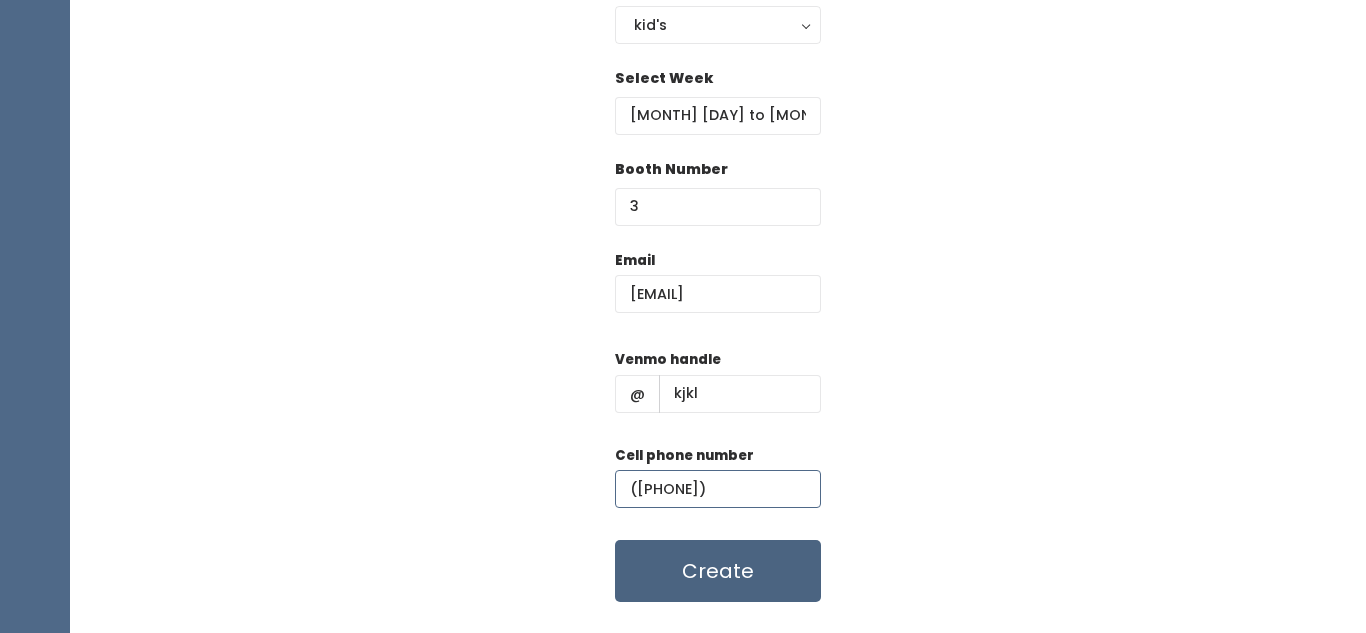type on "(898) 908-9089" 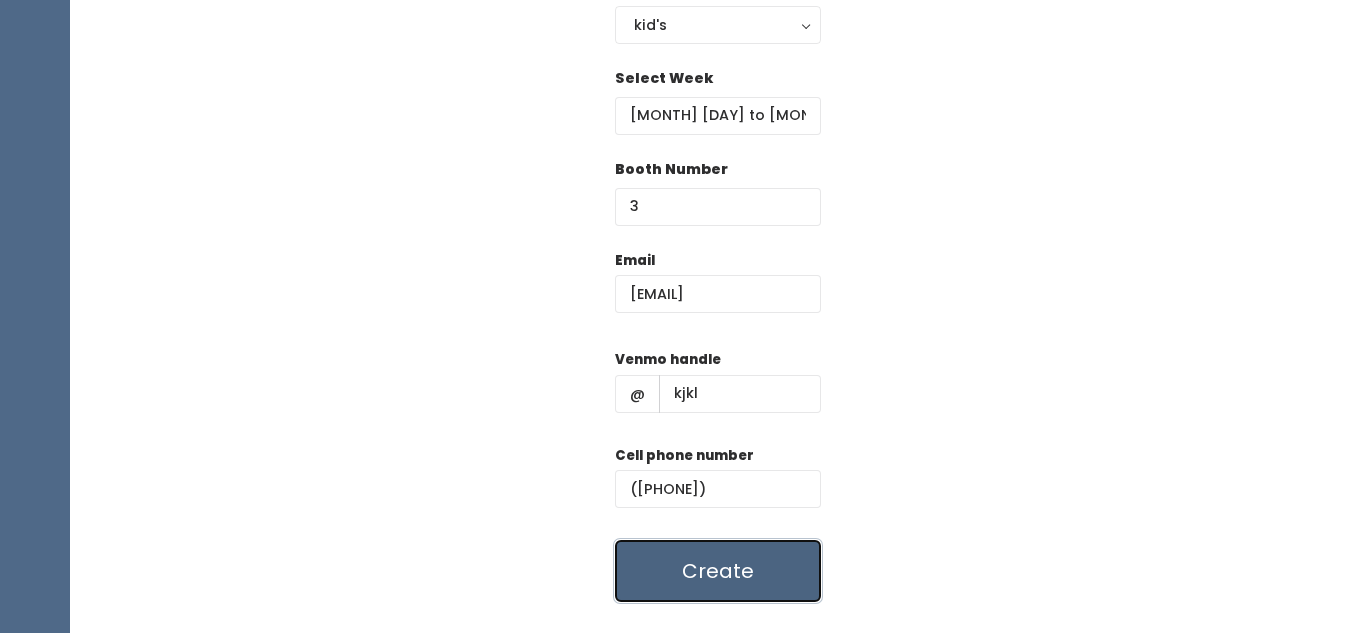 click on "Create" at bounding box center [718, 571] 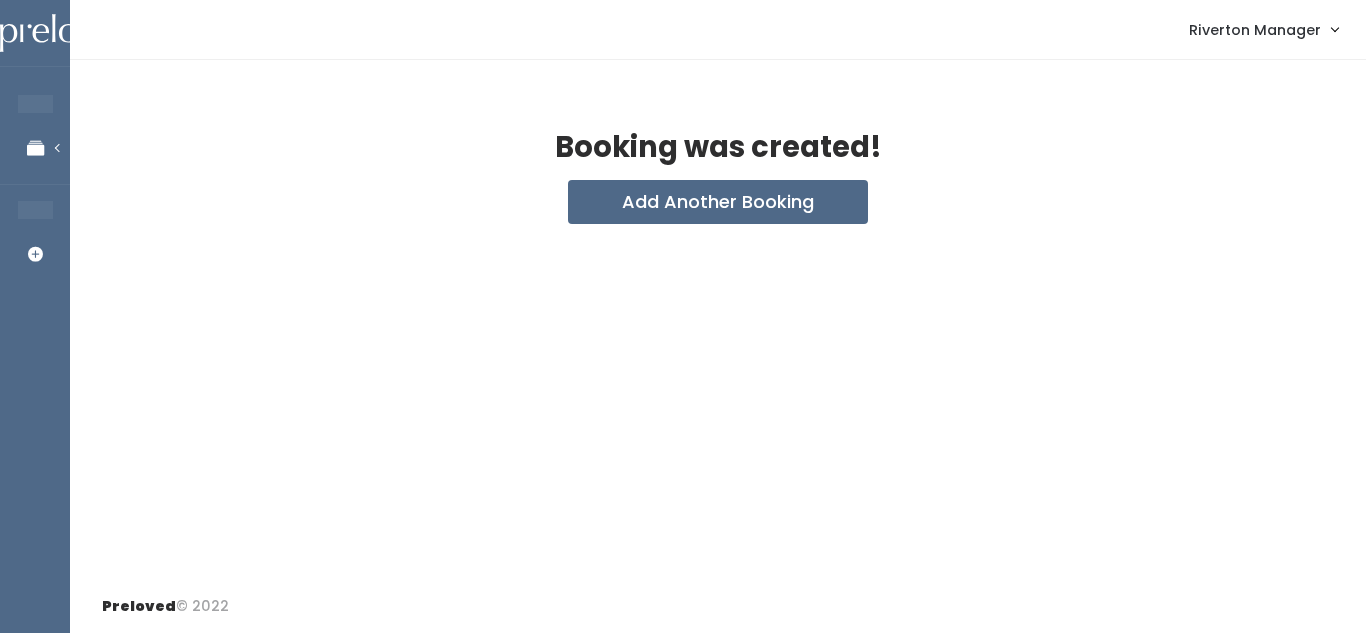 scroll, scrollTop: 0, scrollLeft: 0, axis: both 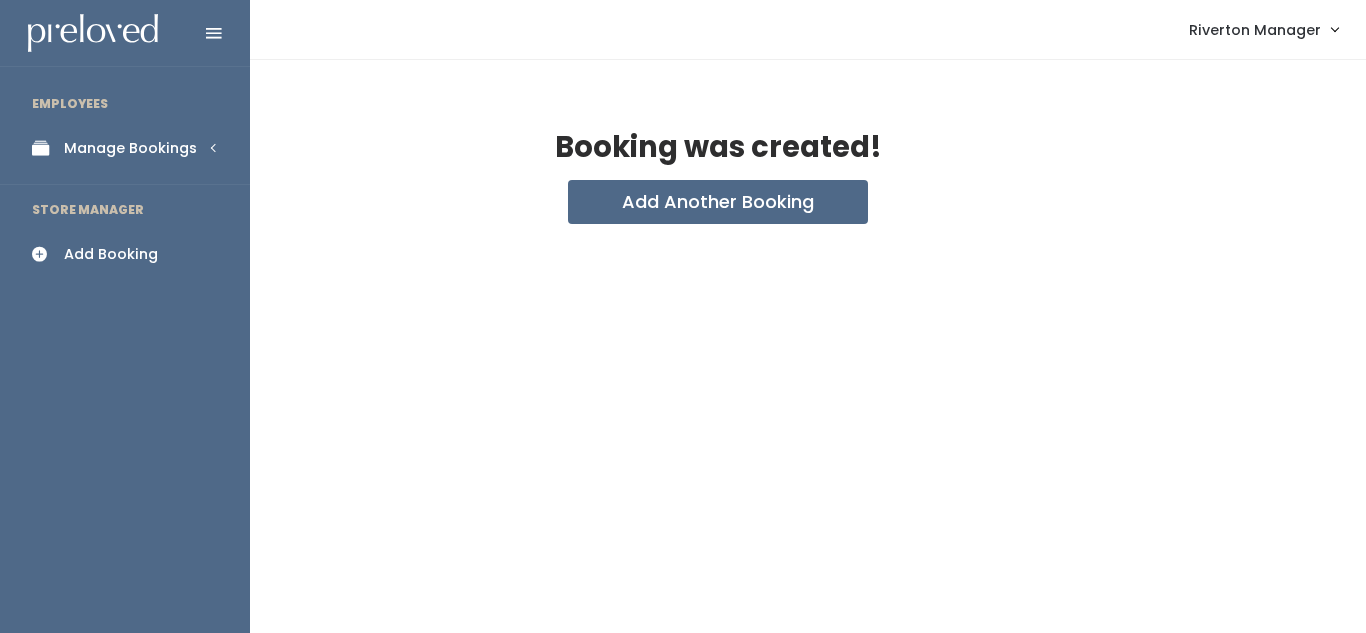 click on "Manage Bookings" at bounding box center [130, 148] 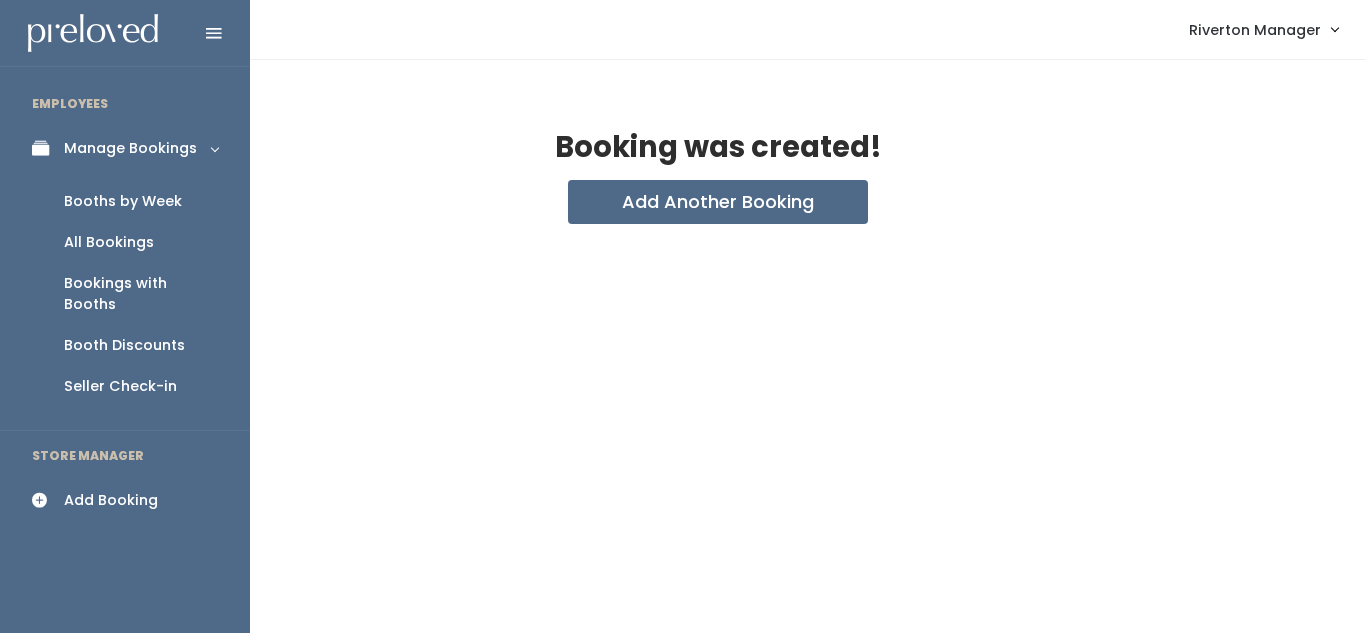 click on "Booths by Week" at bounding box center [123, 201] 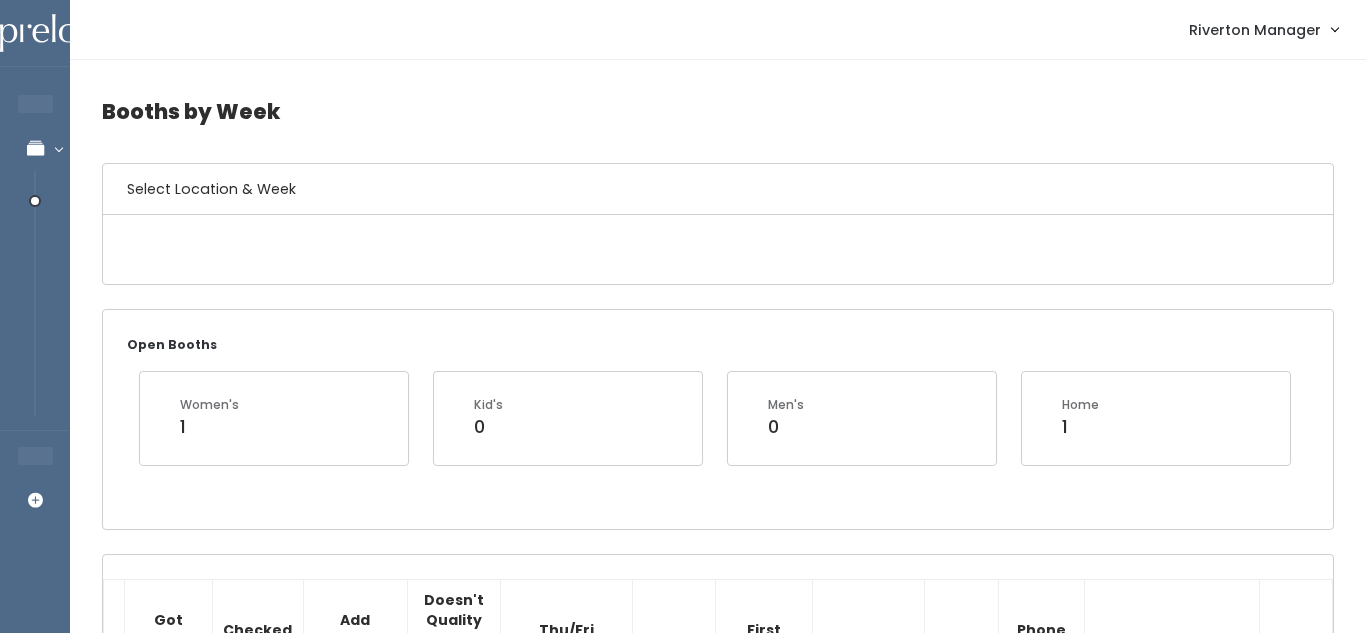 scroll, scrollTop: 41, scrollLeft: 0, axis: vertical 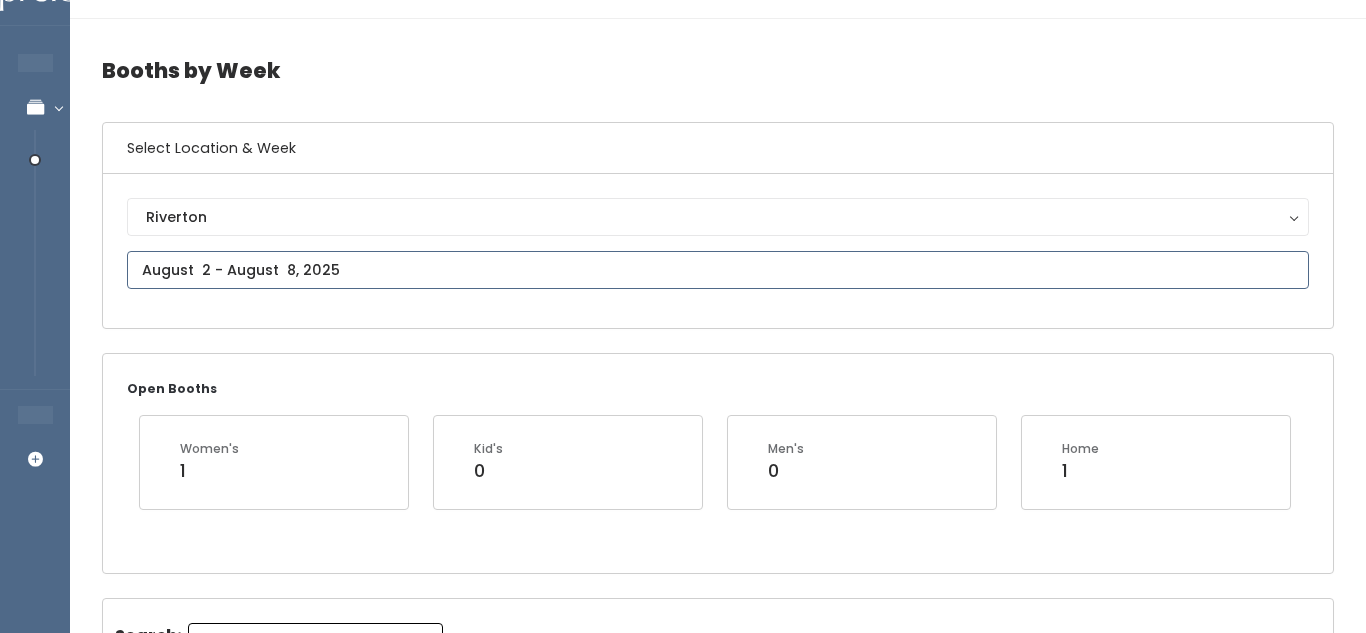 click at bounding box center [718, 270] 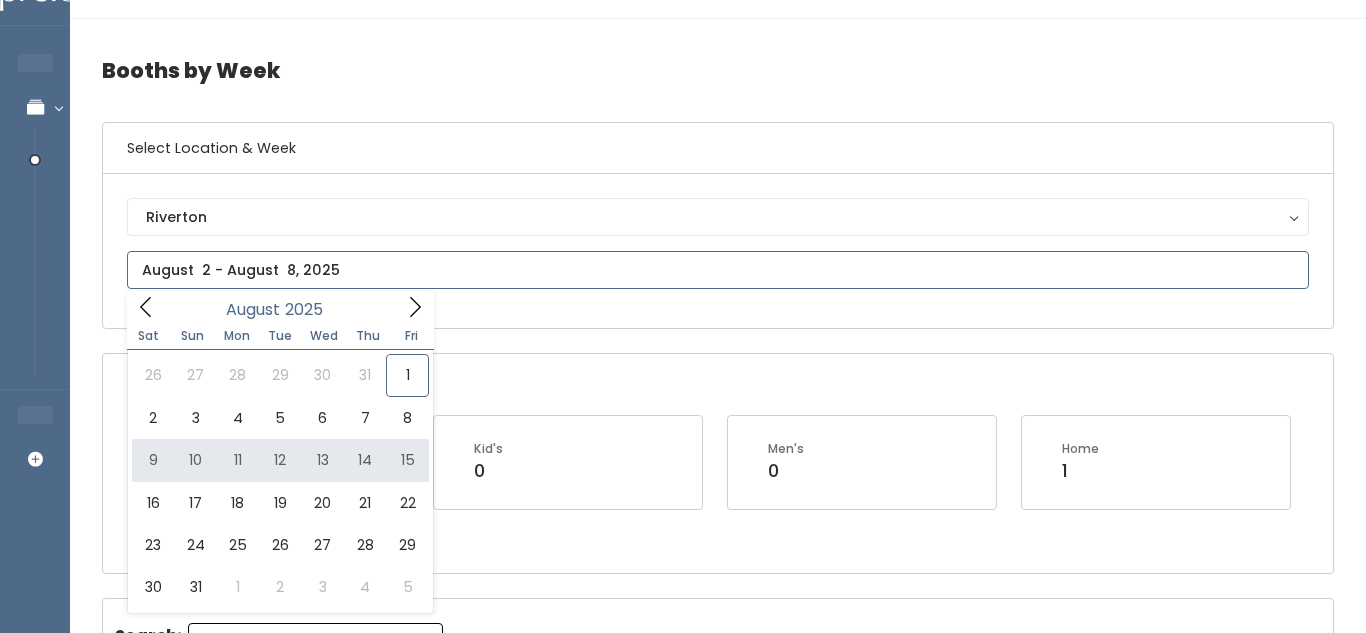type on "August 9 to August 15" 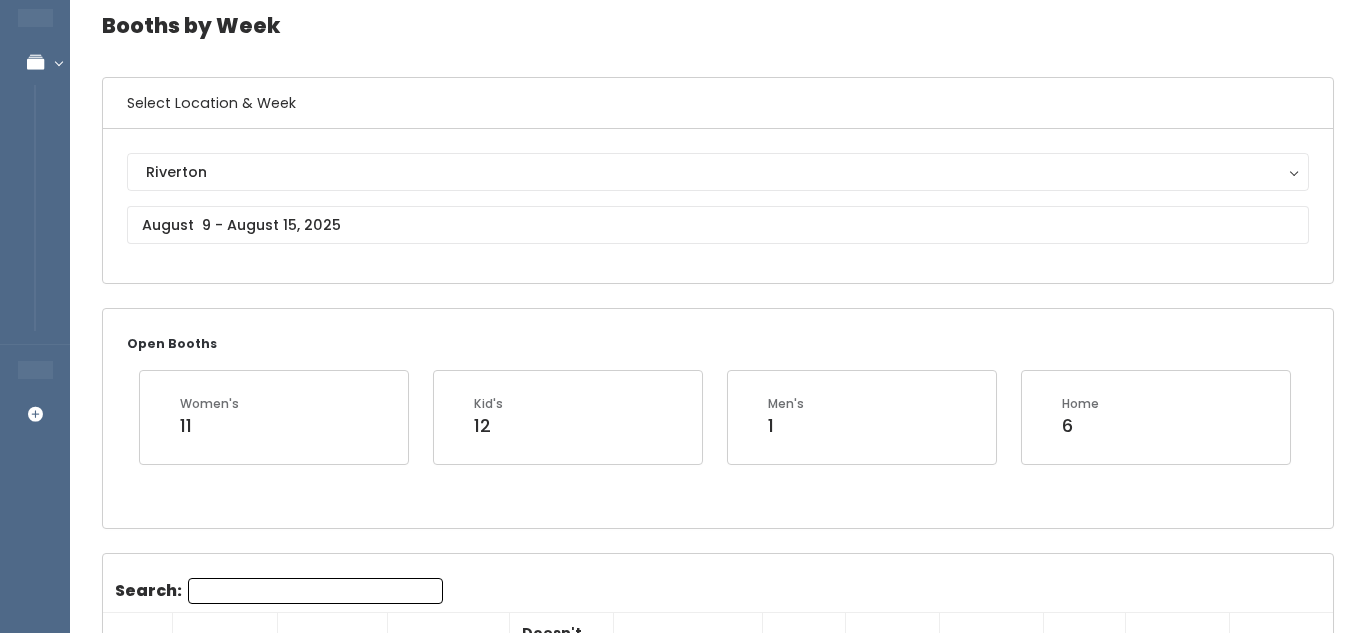 scroll, scrollTop: 0, scrollLeft: 0, axis: both 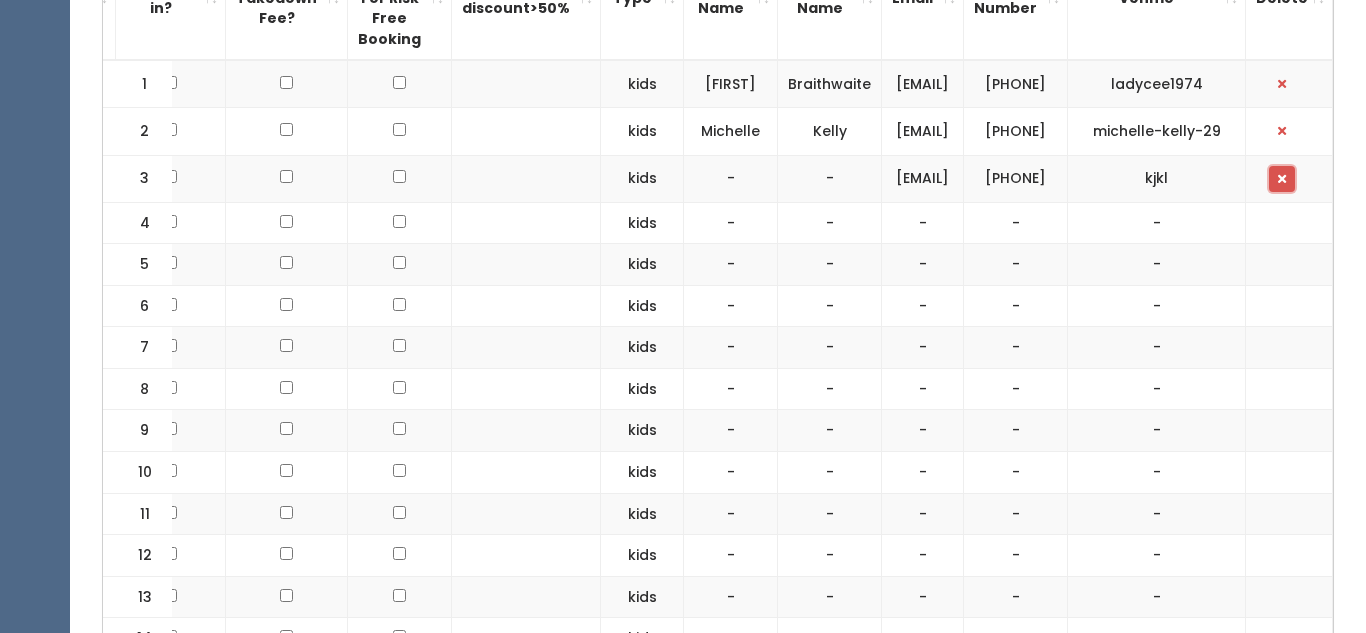 click at bounding box center [1282, 179] 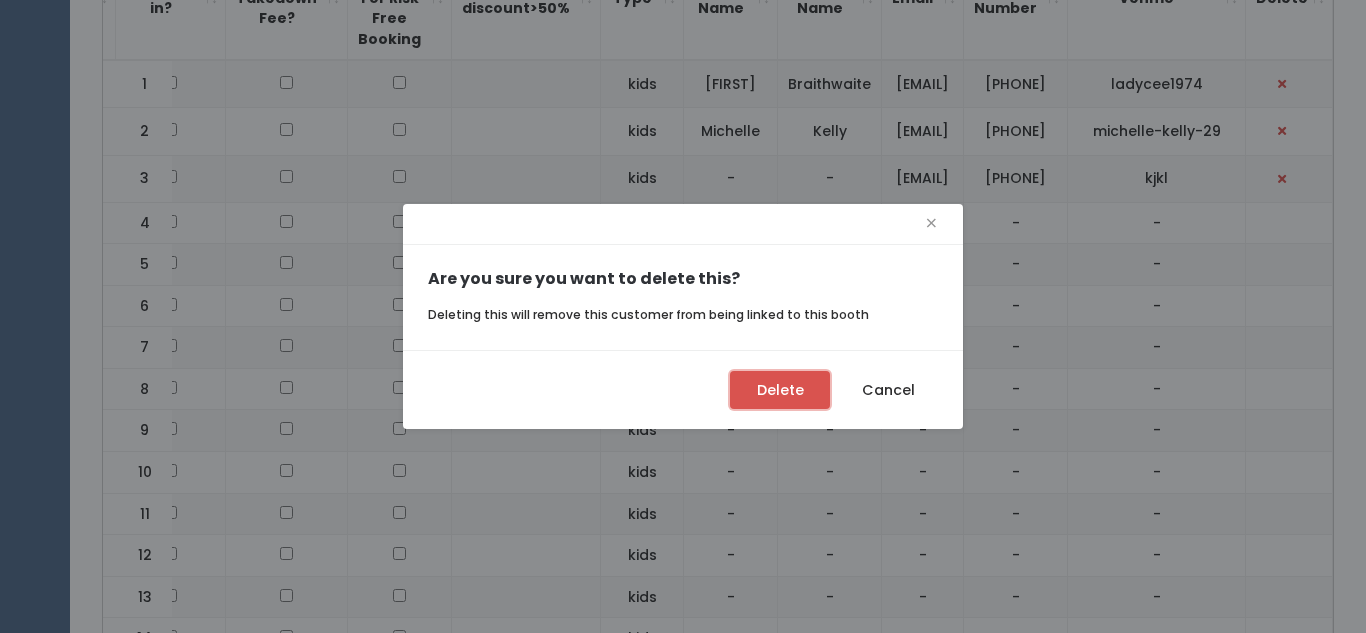 click on "Delete" at bounding box center [780, 390] 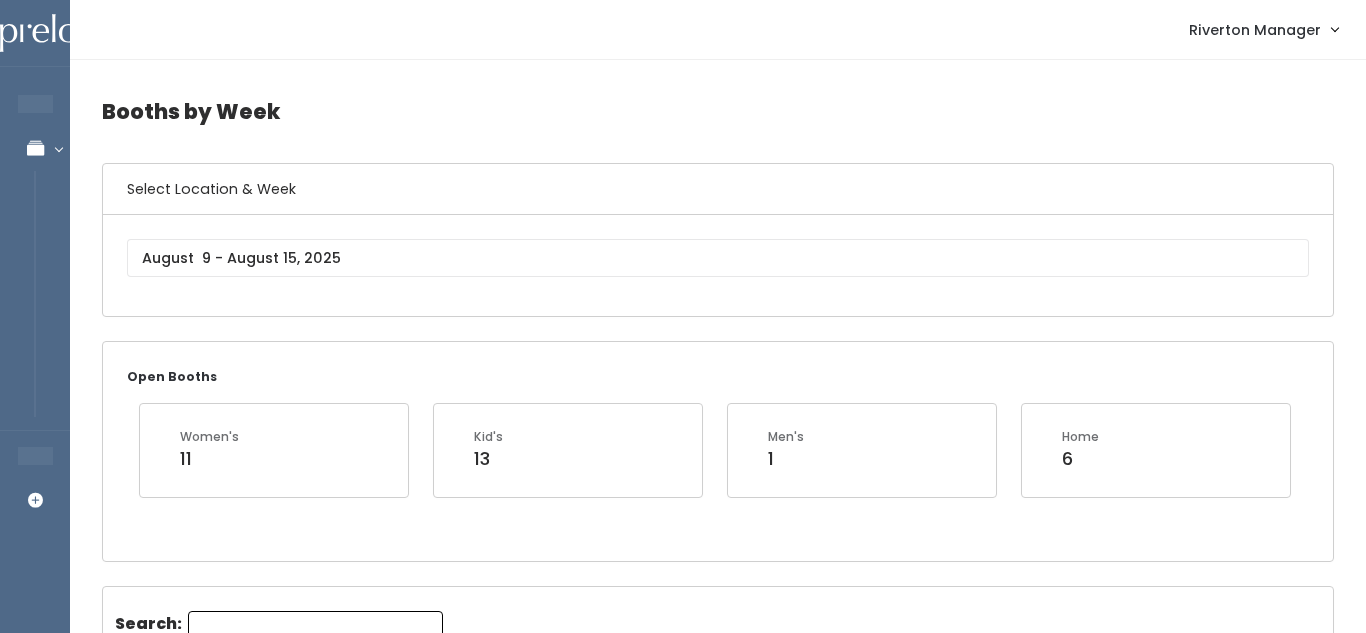 scroll, scrollTop: 762, scrollLeft: 0, axis: vertical 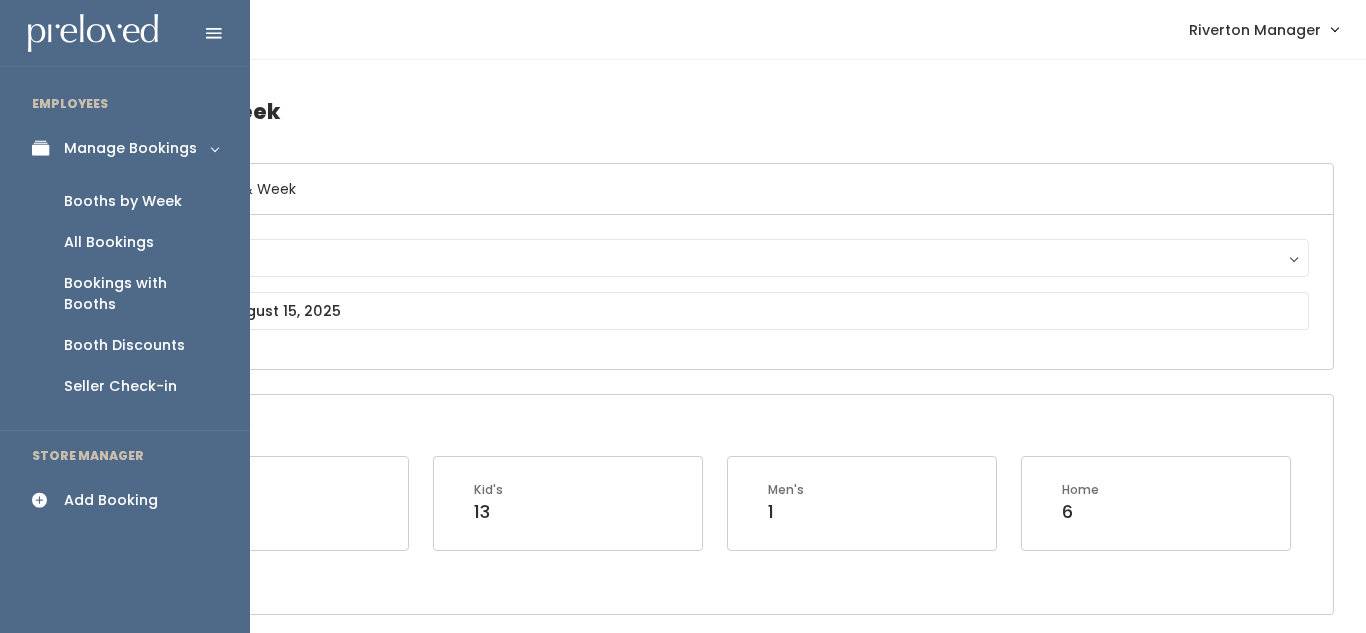 click on "Add Booking" at bounding box center (111, 500) 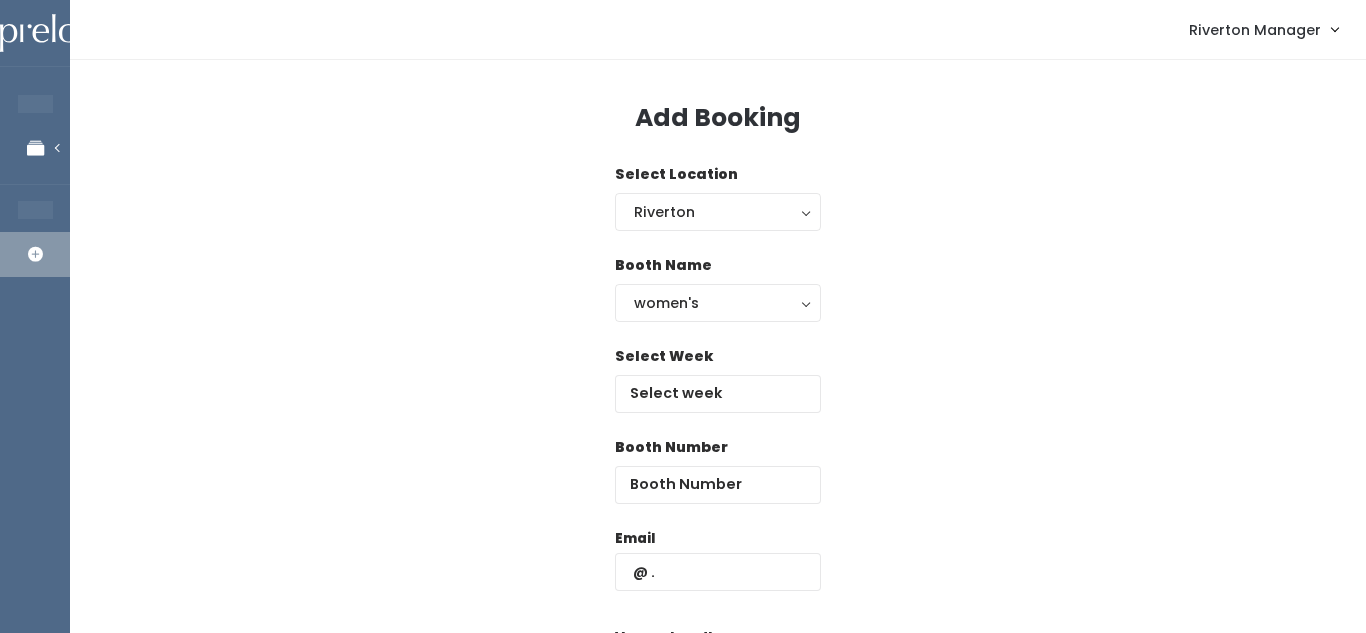 scroll, scrollTop: 0, scrollLeft: 0, axis: both 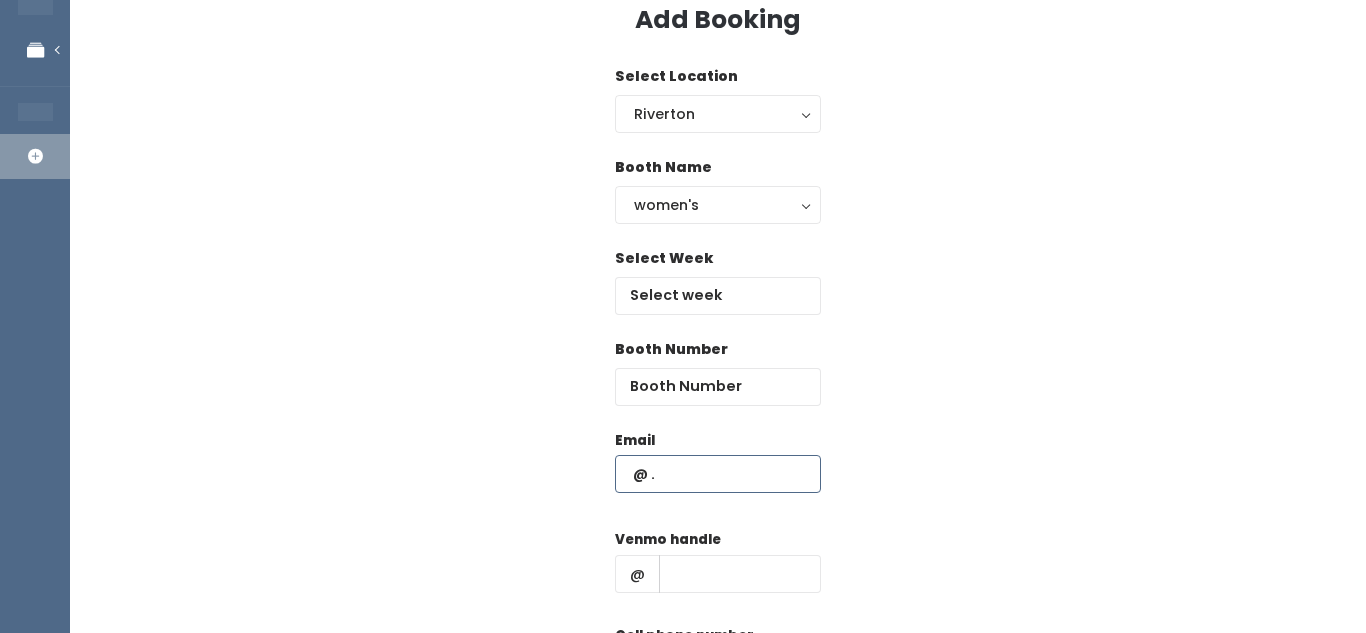 click at bounding box center [718, 474] 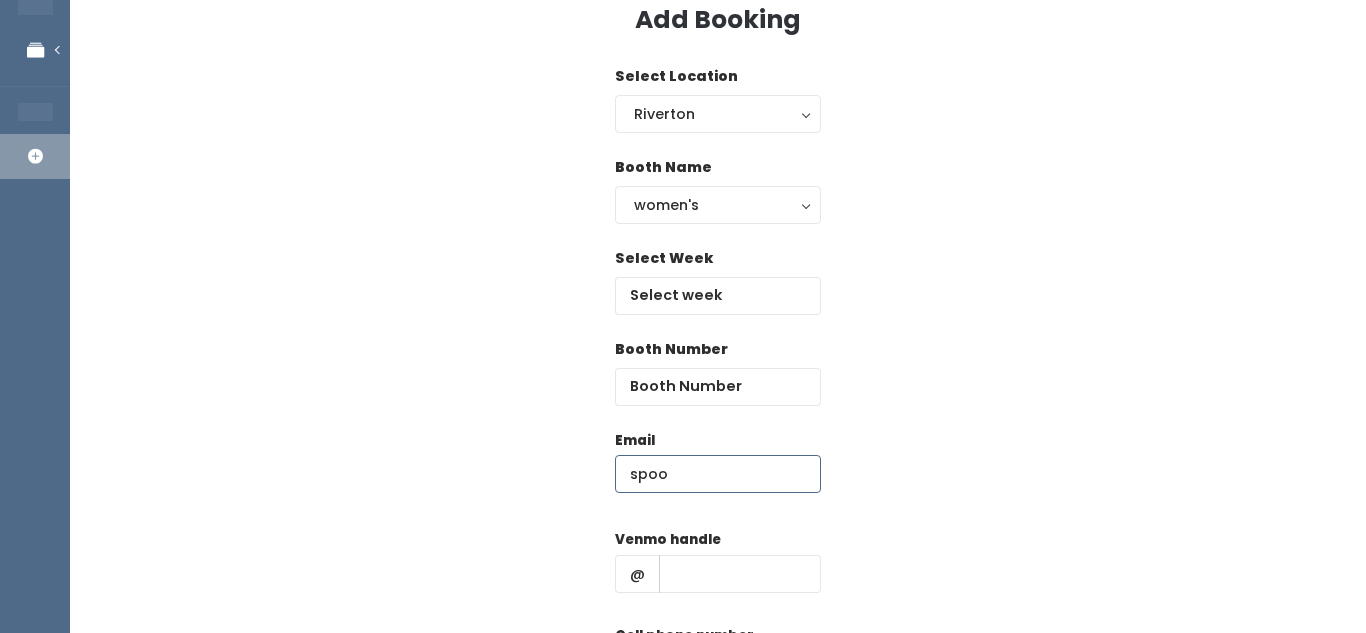 type on "spooning@example.com" 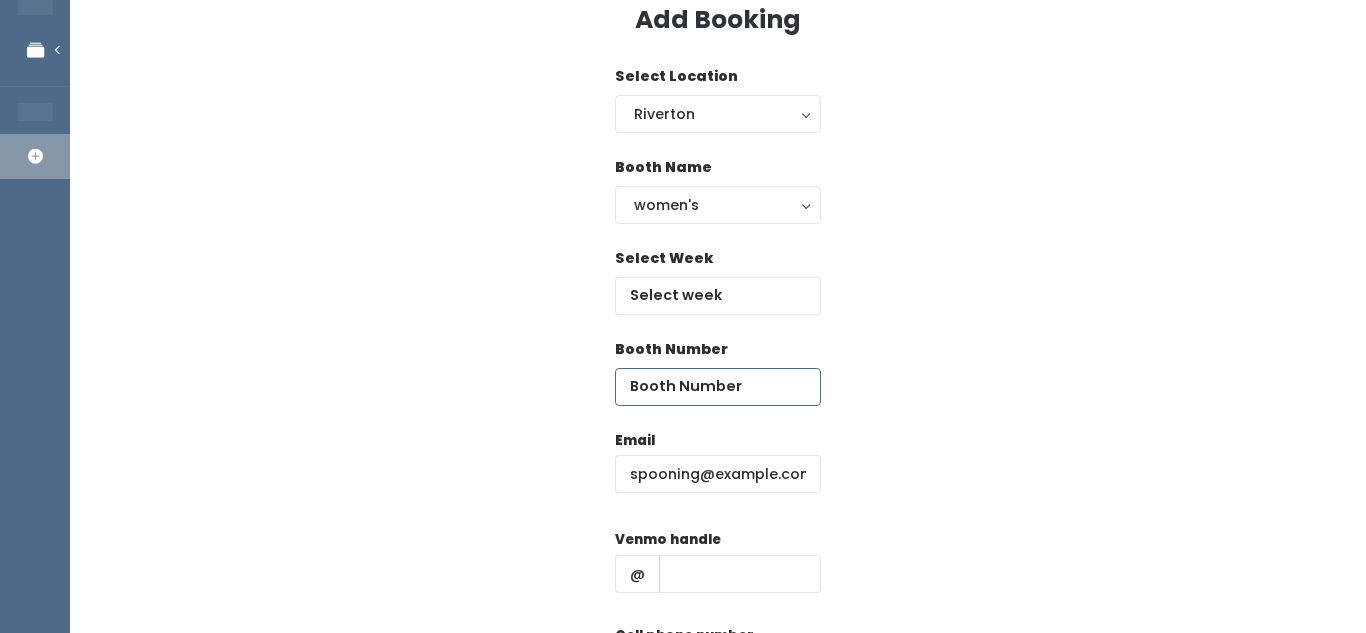 click at bounding box center [718, 387] 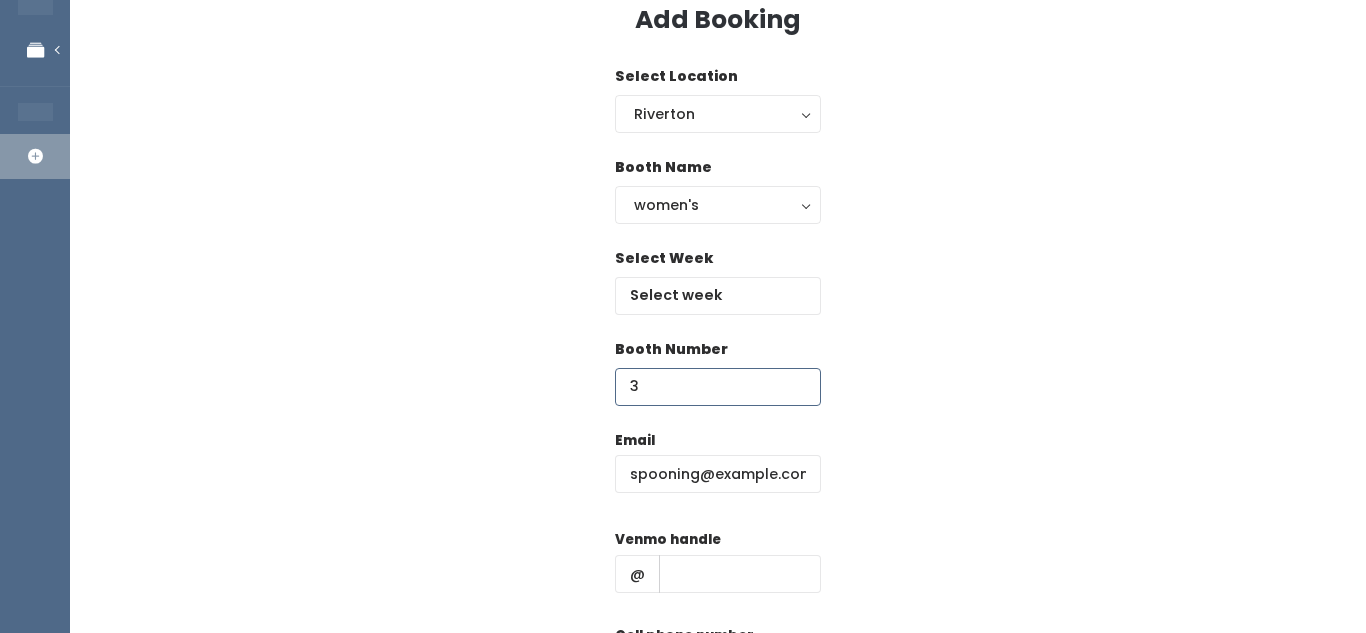 type on "3" 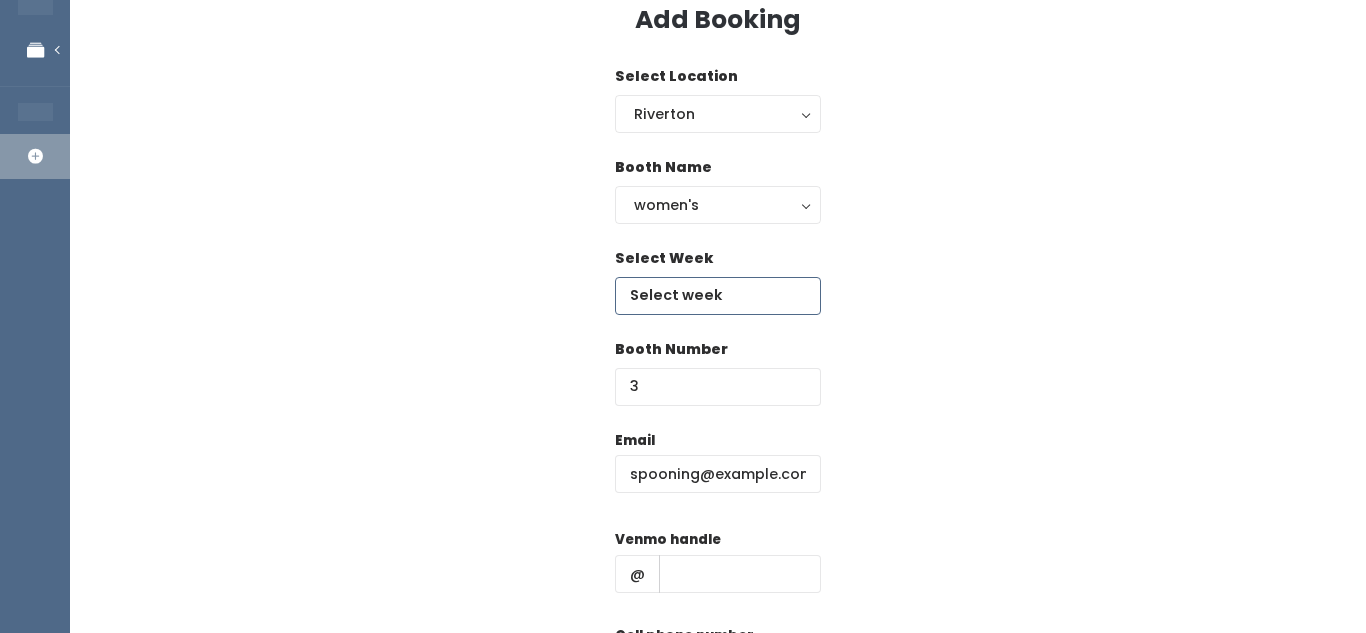 click on "EMPLOYEES
Manage Bookings
Booths by Week
All Bookings
Bookings with Booths
Booth Discounts
Seller Check-in
STORE MANAGER
Add Booking
Riverton Manager
Admin Home" at bounding box center [683, 380] 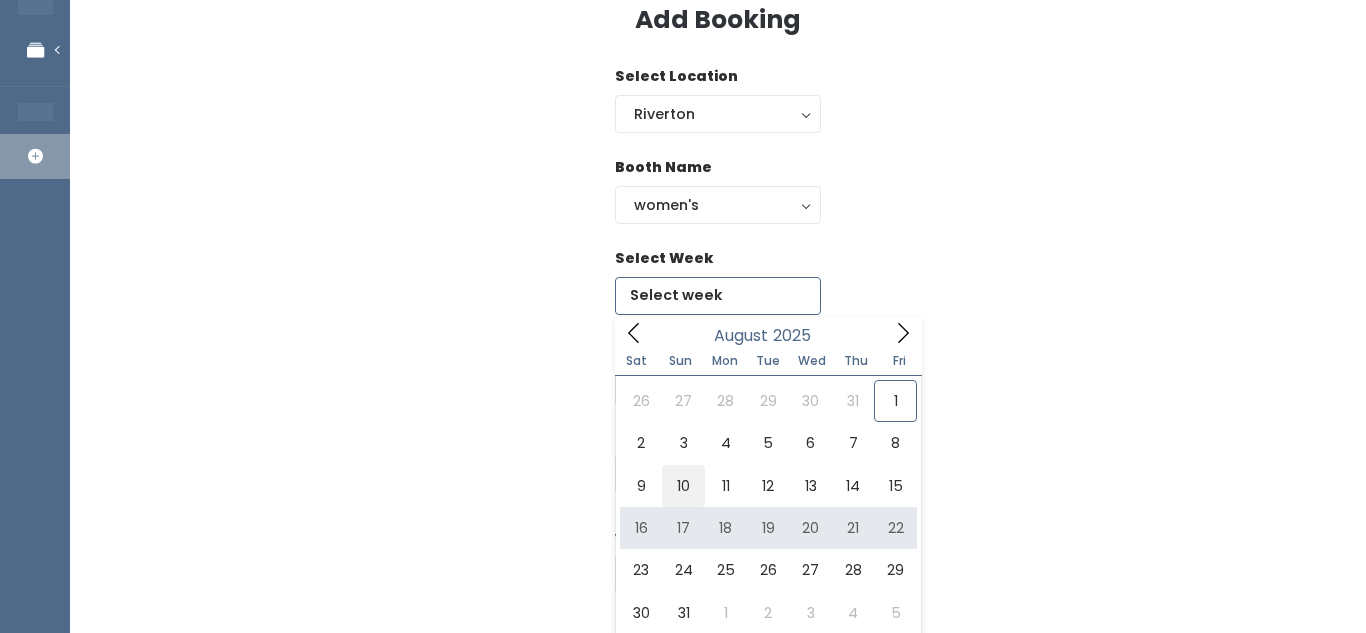 type on "August 9 to August 15" 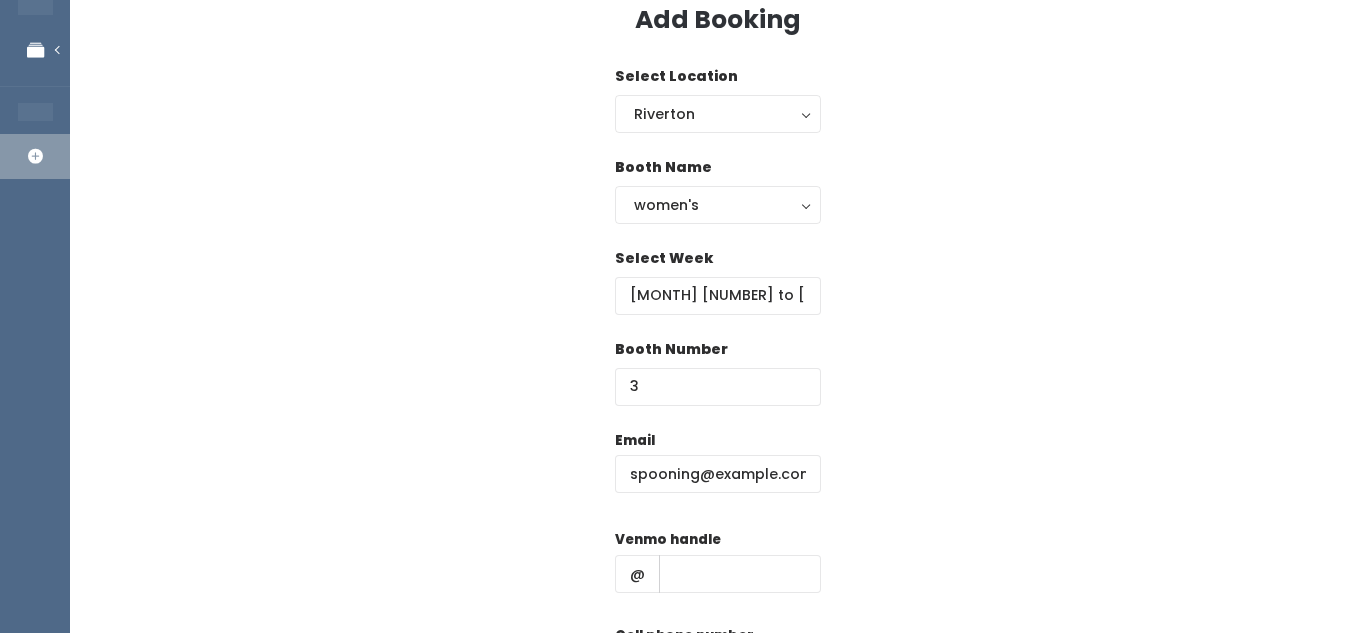 click on "Booth Name
women's
kid's
home
men's
women's" at bounding box center (718, 202) 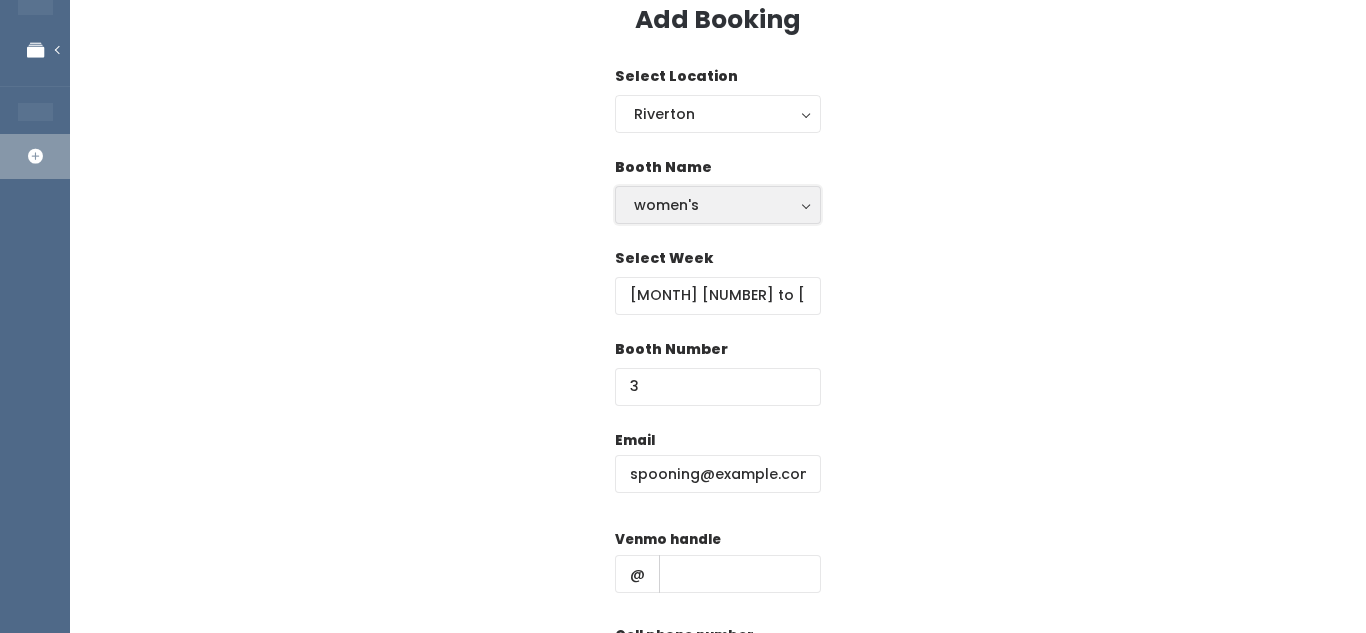 click on "women's" at bounding box center (718, 205) 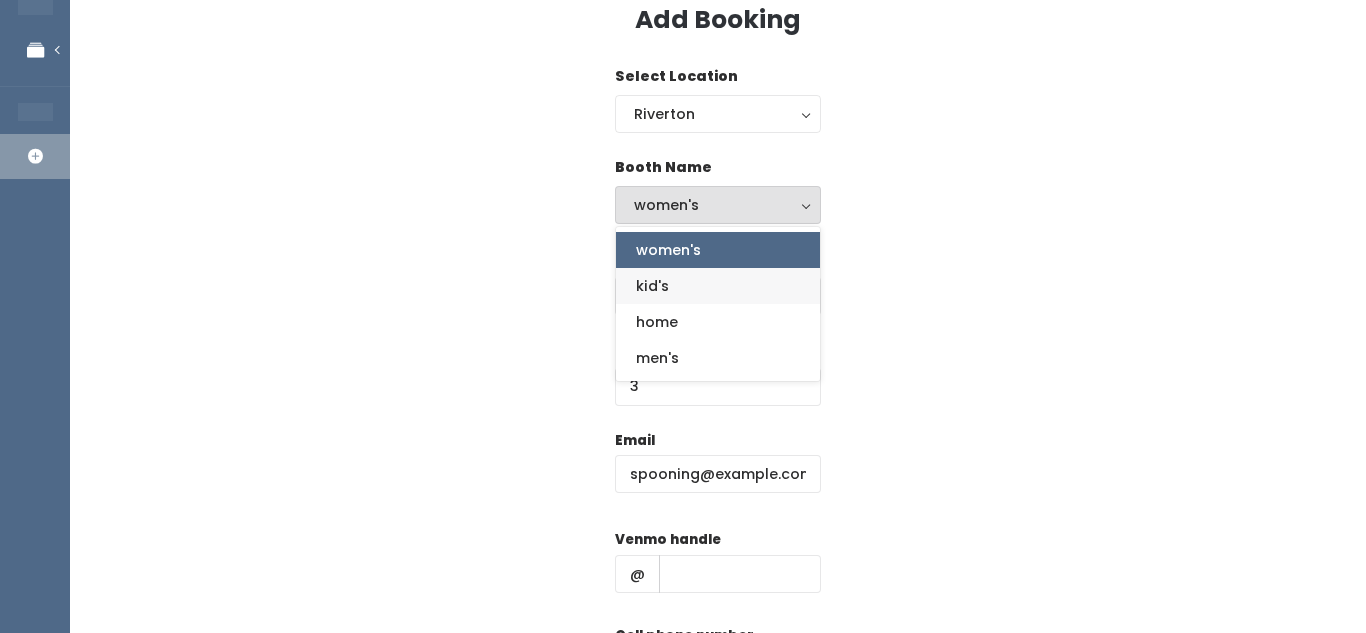 click on "kid's" at bounding box center [718, 286] 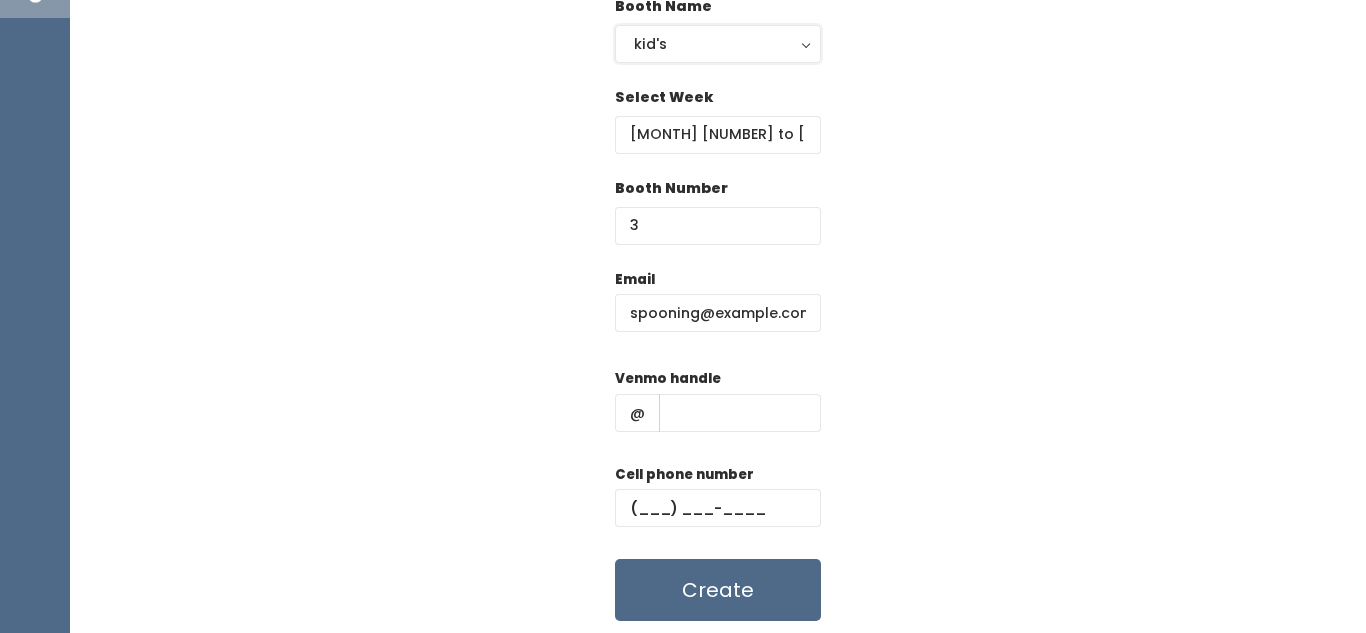 scroll, scrollTop: 271, scrollLeft: 0, axis: vertical 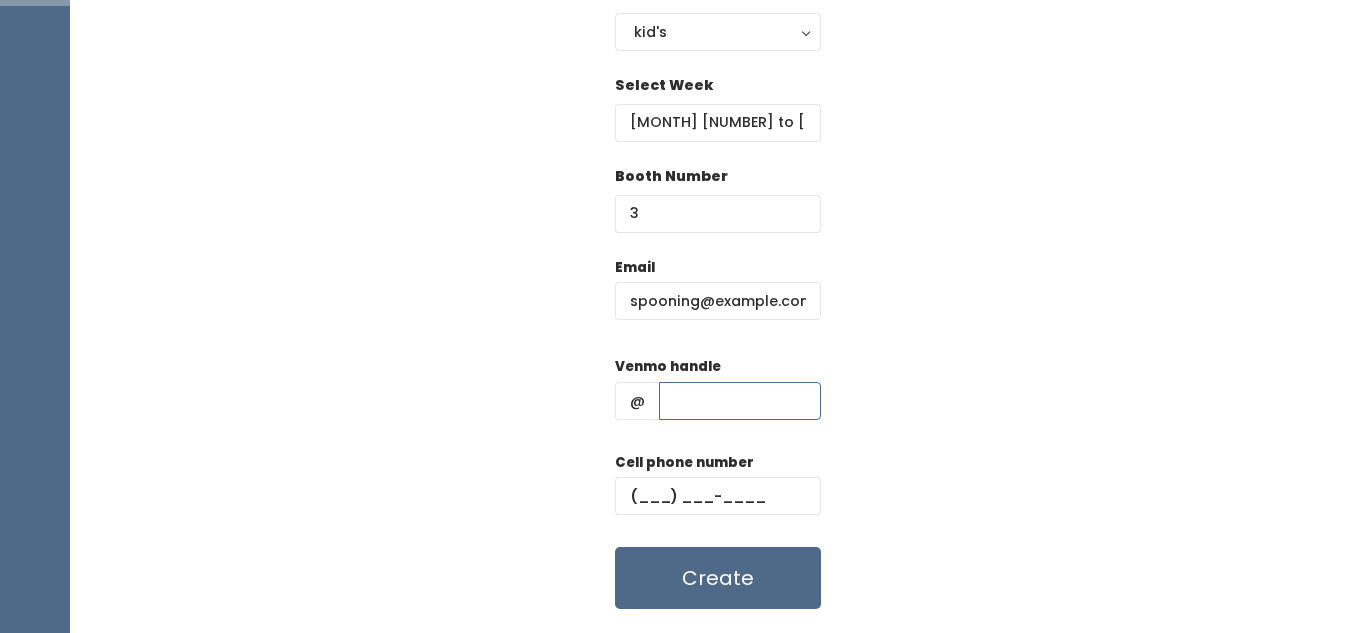 click at bounding box center [740, 401] 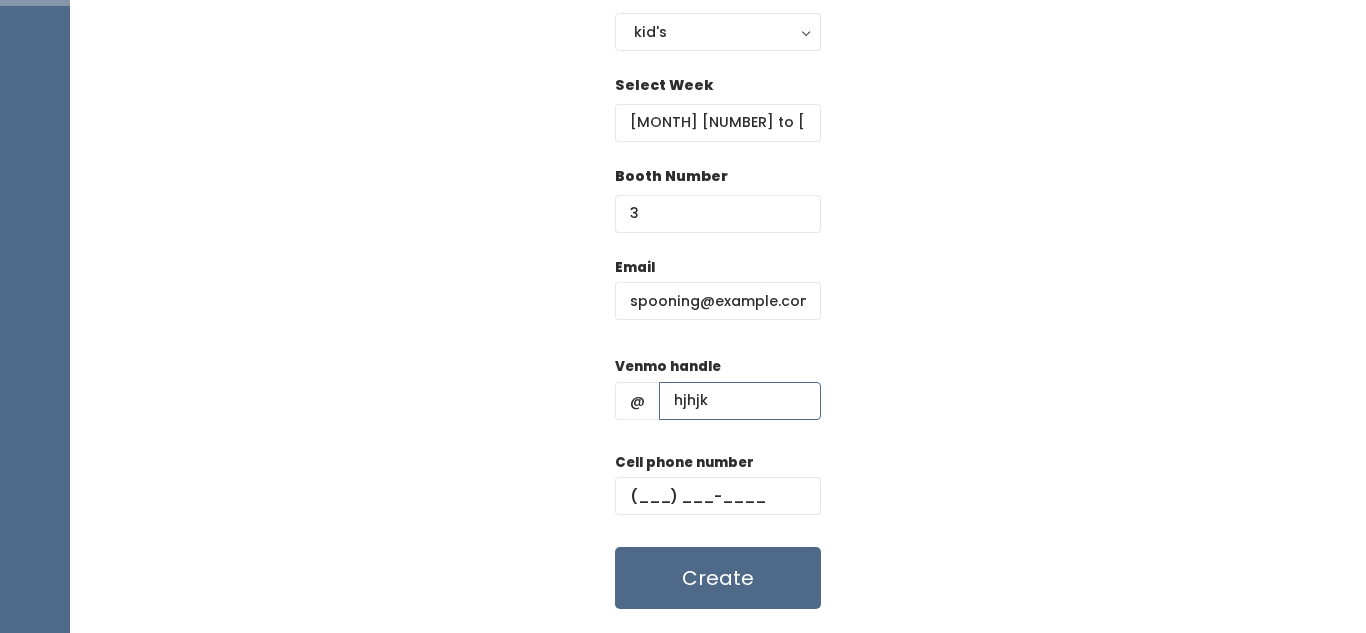 type on "hjhjk" 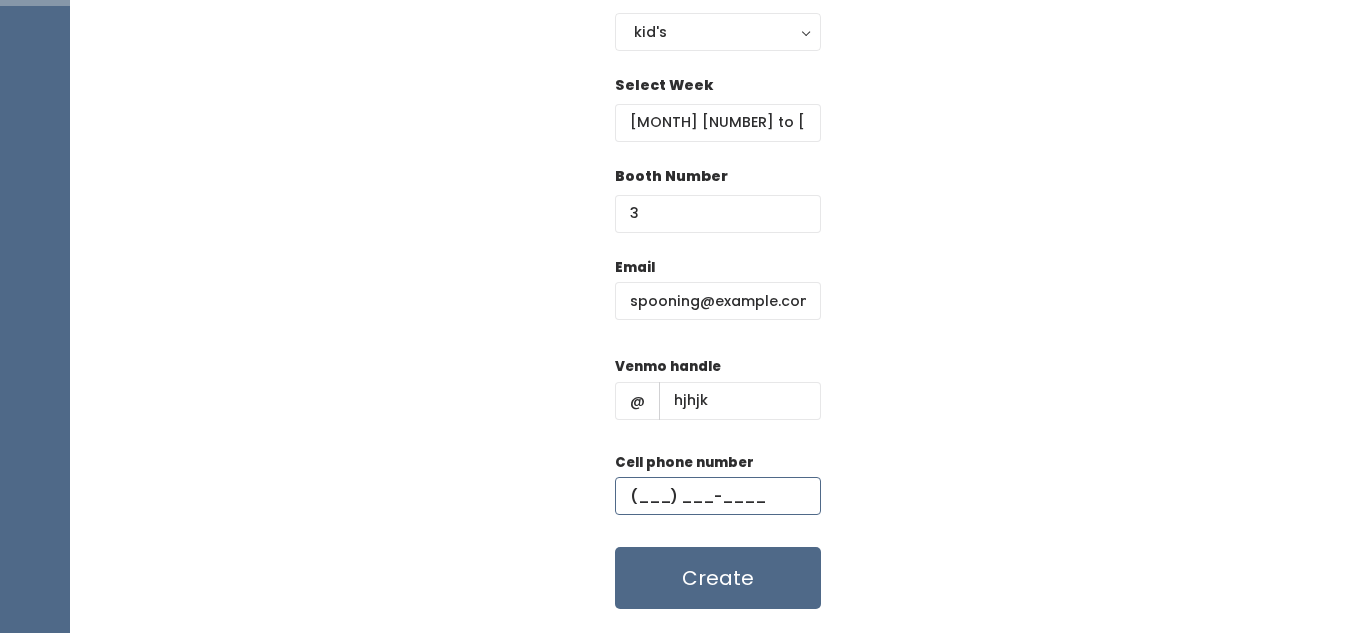 click at bounding box center [718, 496] 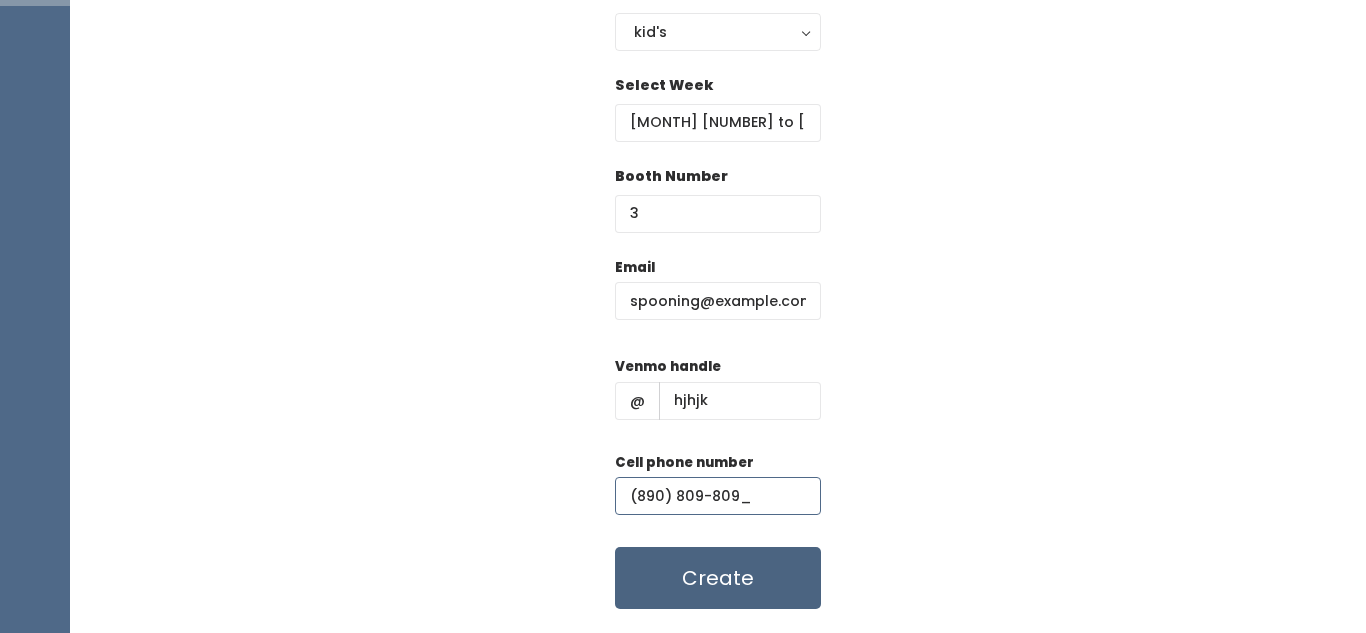 type on "(890) 809-809_" 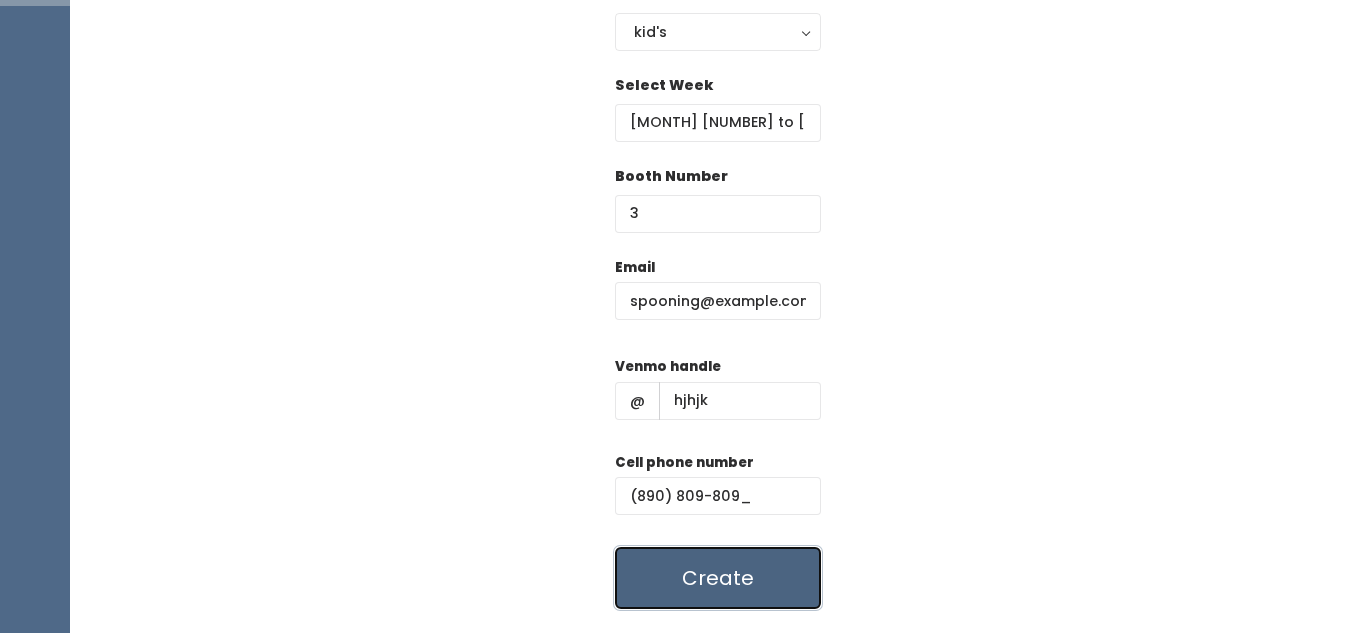 click on "Create" at bounding box center [718, 578] 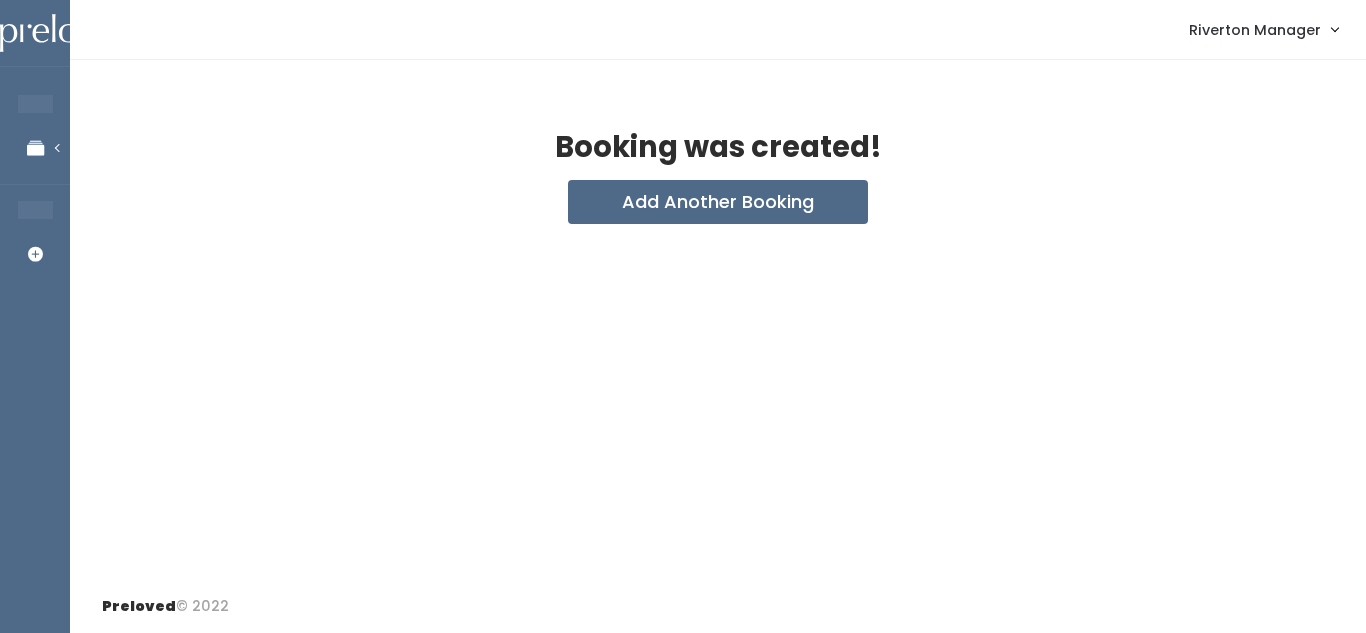 scroll, scrollTop: 0, scrollLeft: 0, axis: both 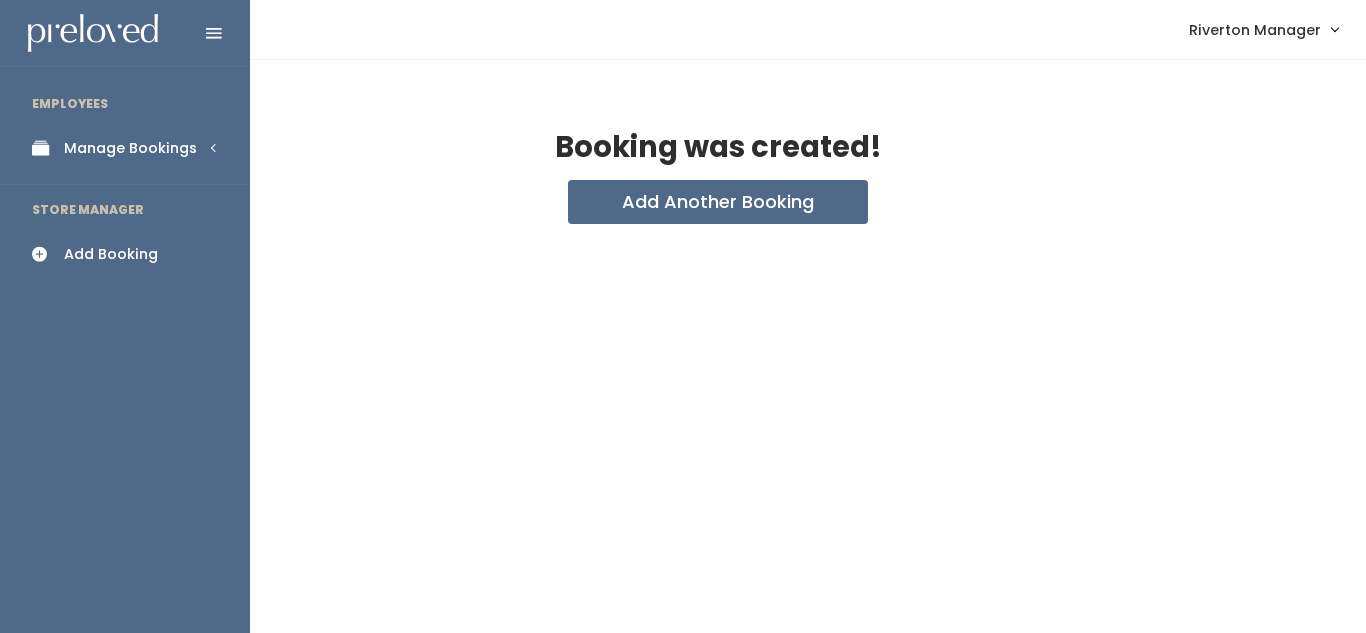 click on "Manage Bookings" at bounding box center [130, 148] 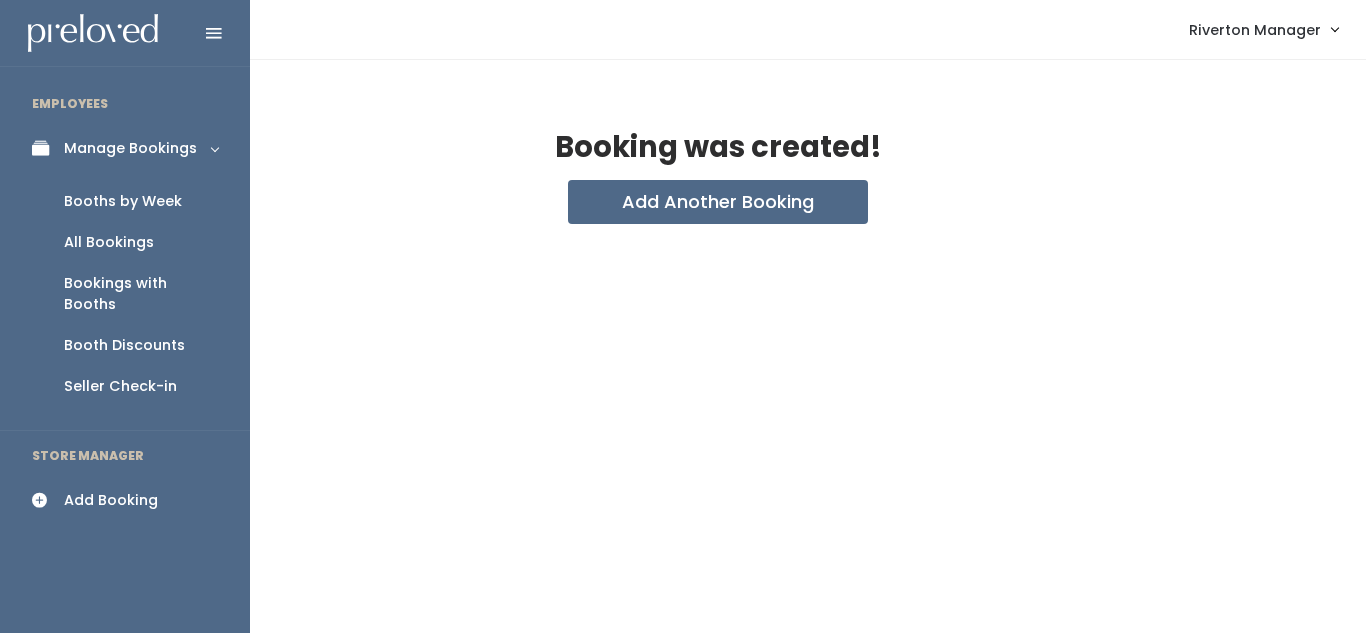 click on "Booths by Week" at bounding box center (123, 201) 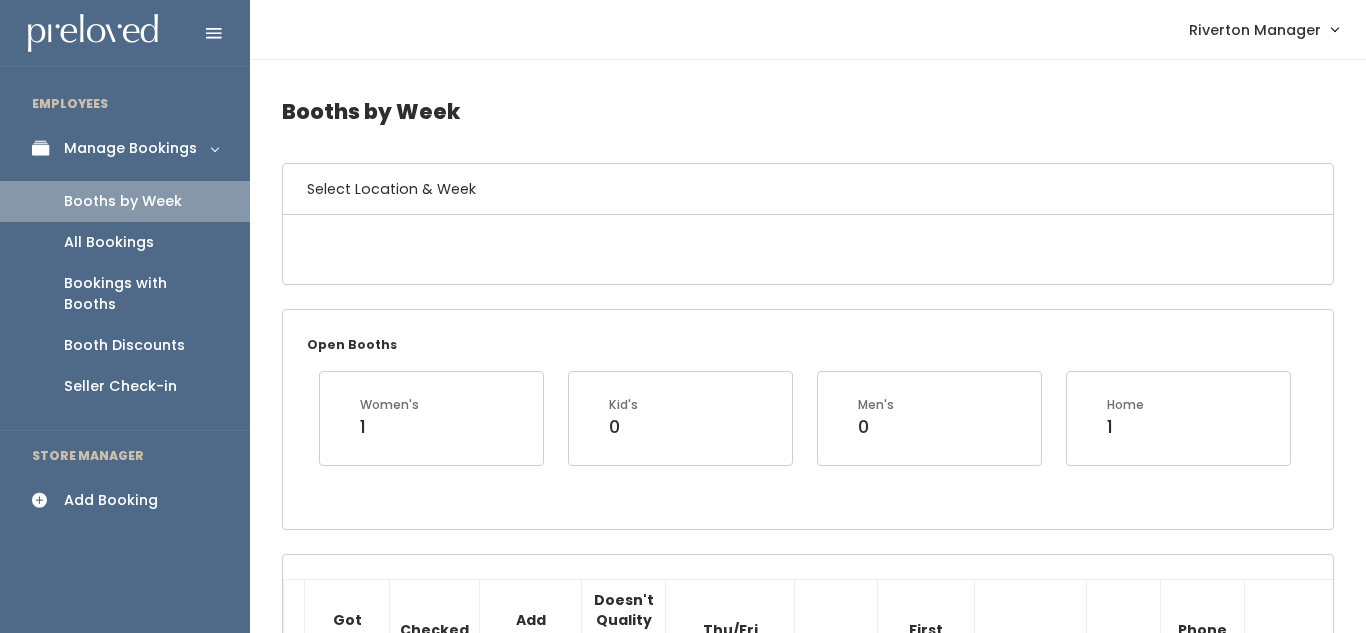 scroll, scrollTop: 0, scrollLeft: 0, axis: both 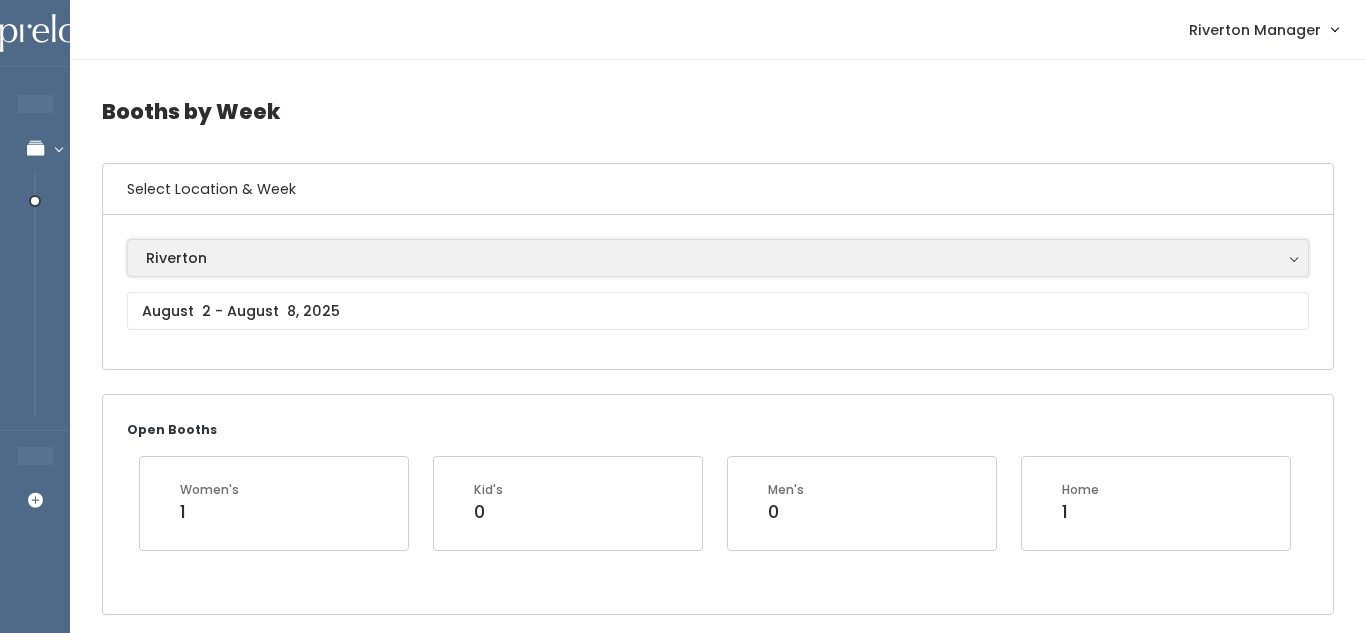 click on "Riverton" at bounding box center (718, 258) 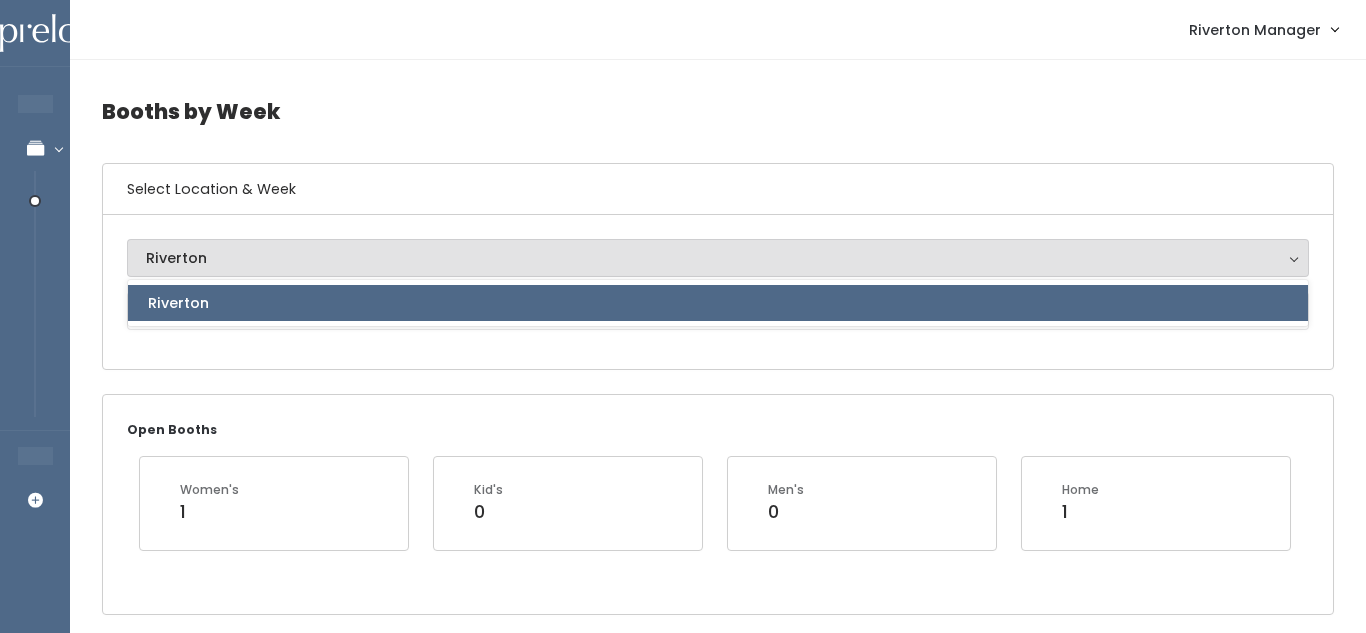 click on "Riverton
Riverton
Riverton" at bounding box center [718, 292] 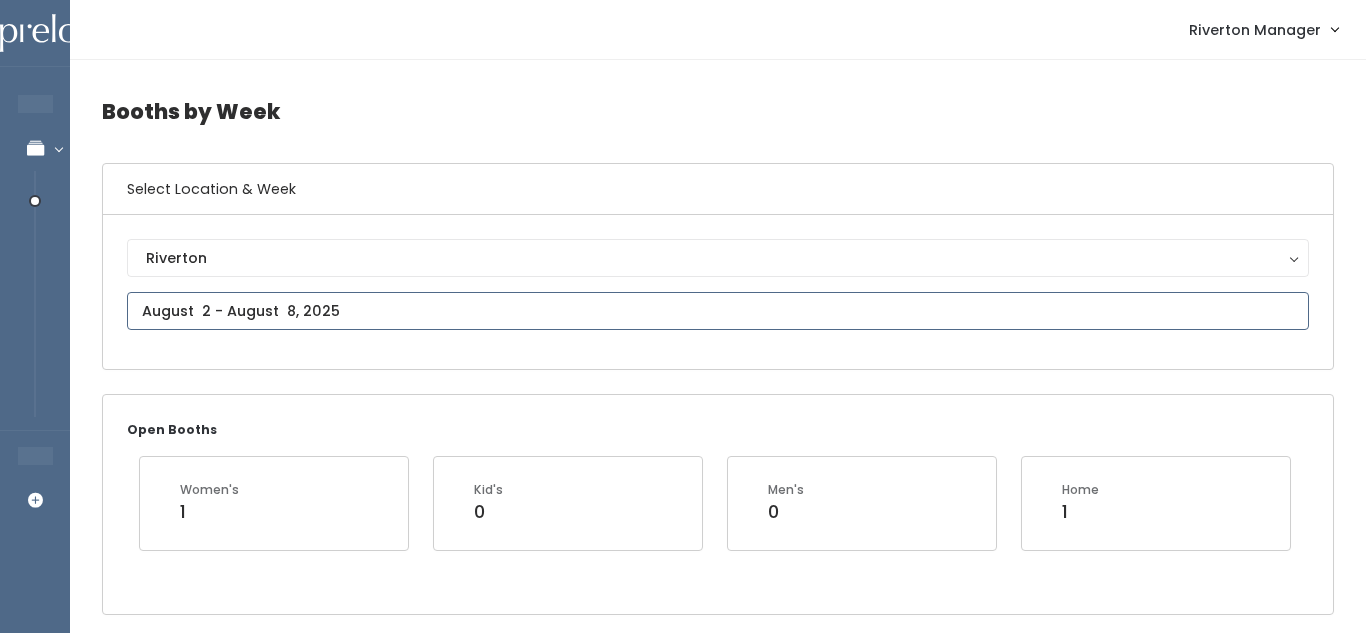 click at bounding box center [718, 311] 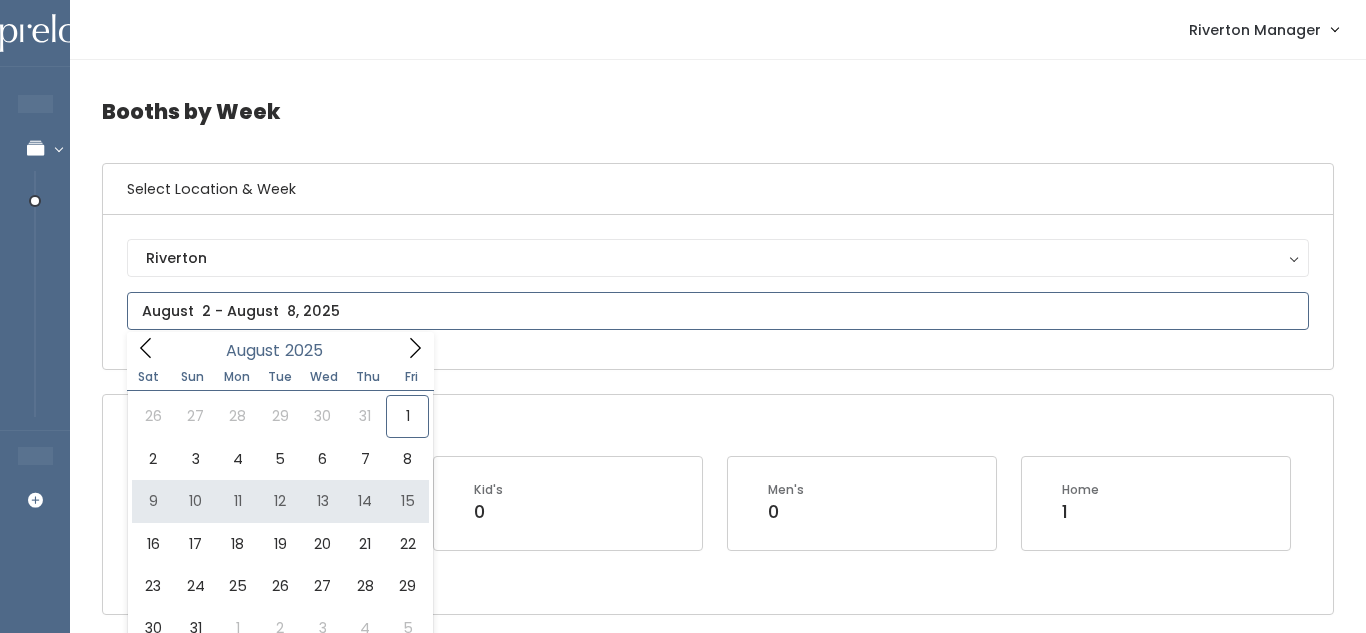 type on "August 9 to August 15" 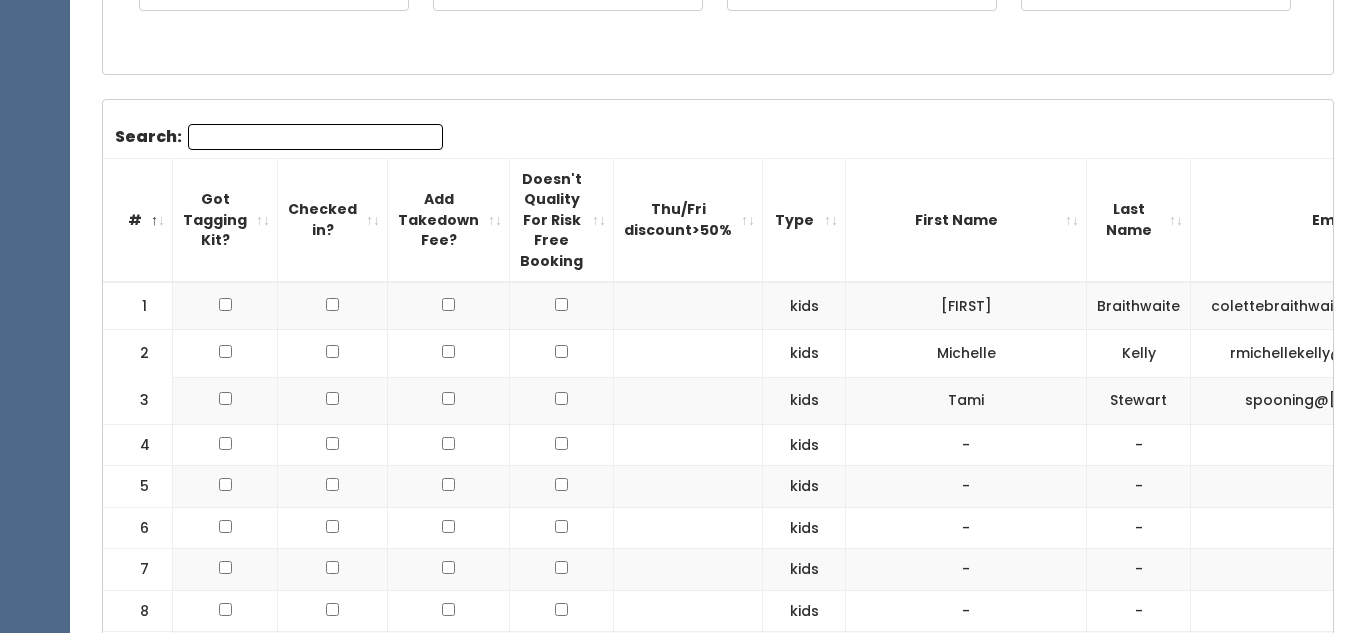 scroll, scrollTop: 647, scrollLeft: 0, axis: vertical 